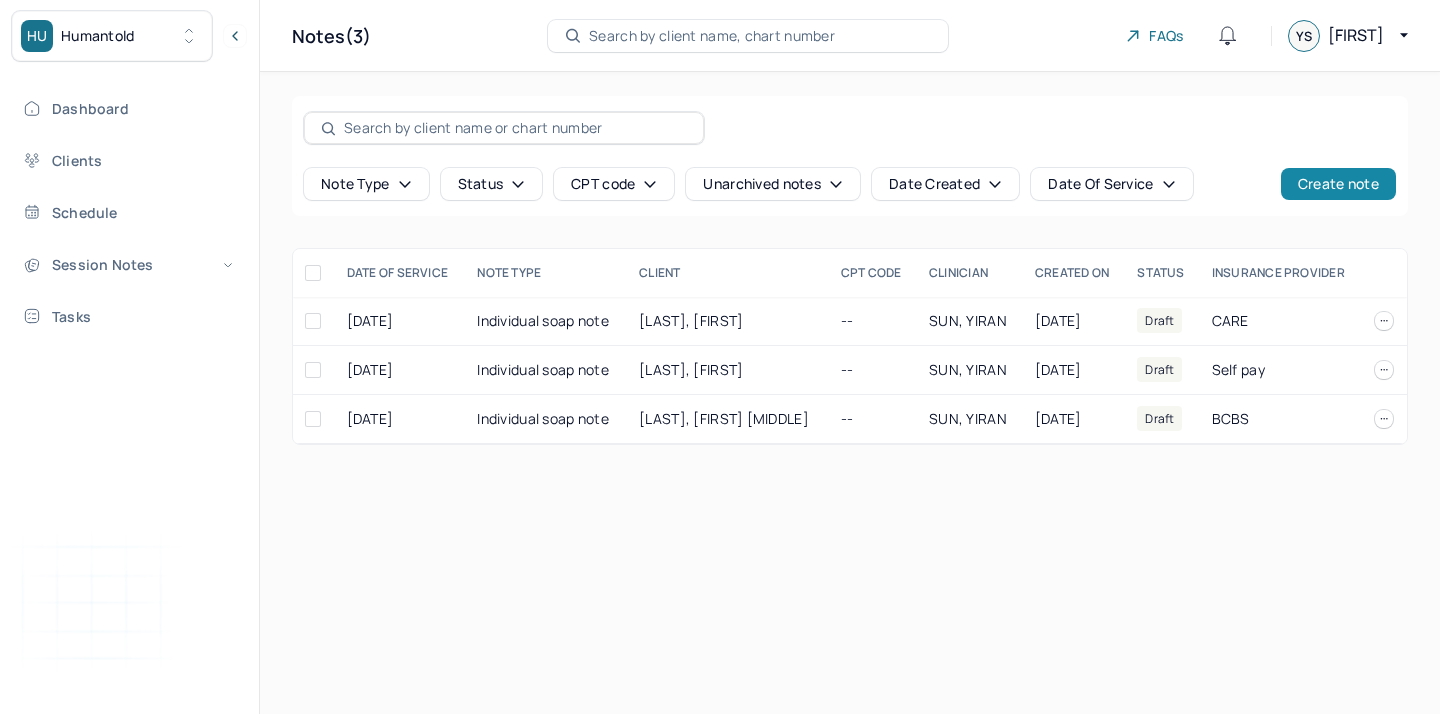 scroll, scrollTop: 0, scrollLeft: 0, axis: both 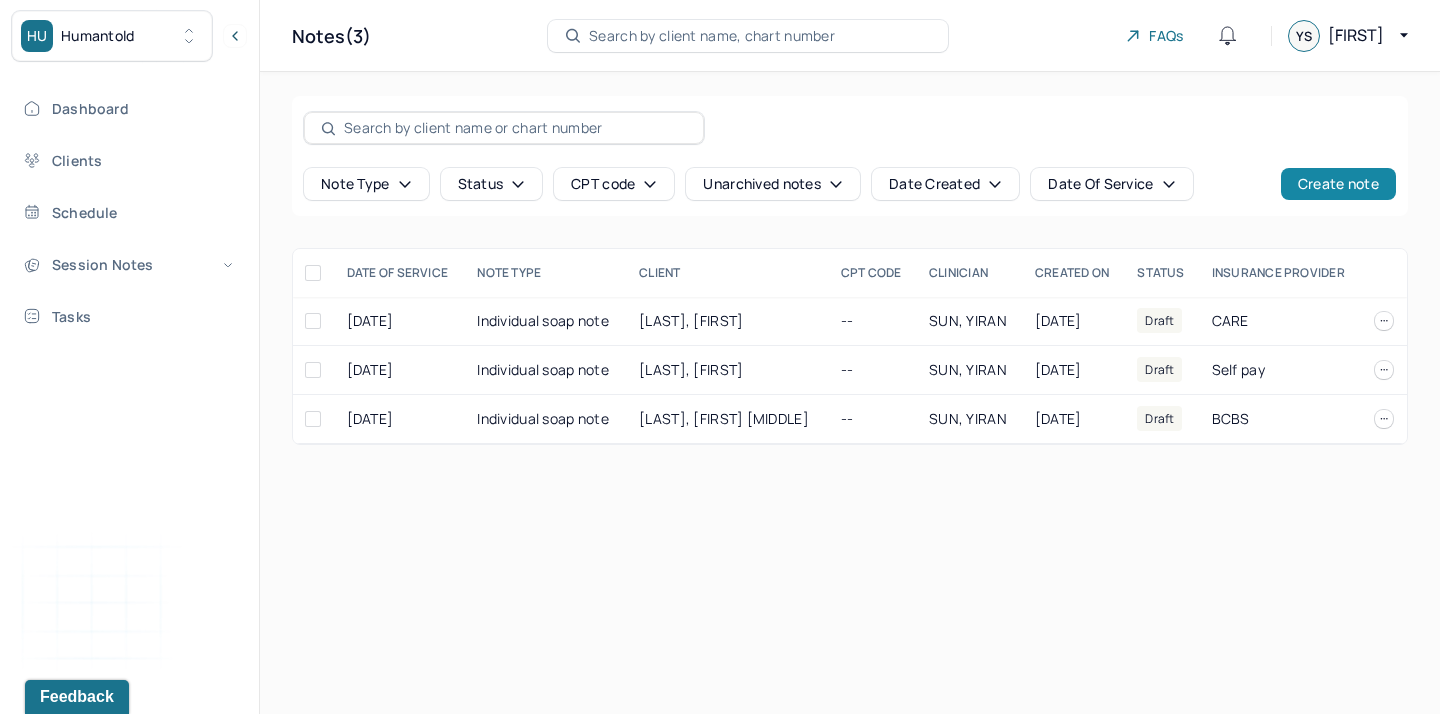 click on "Create note" at bounding box center (1338, 184) 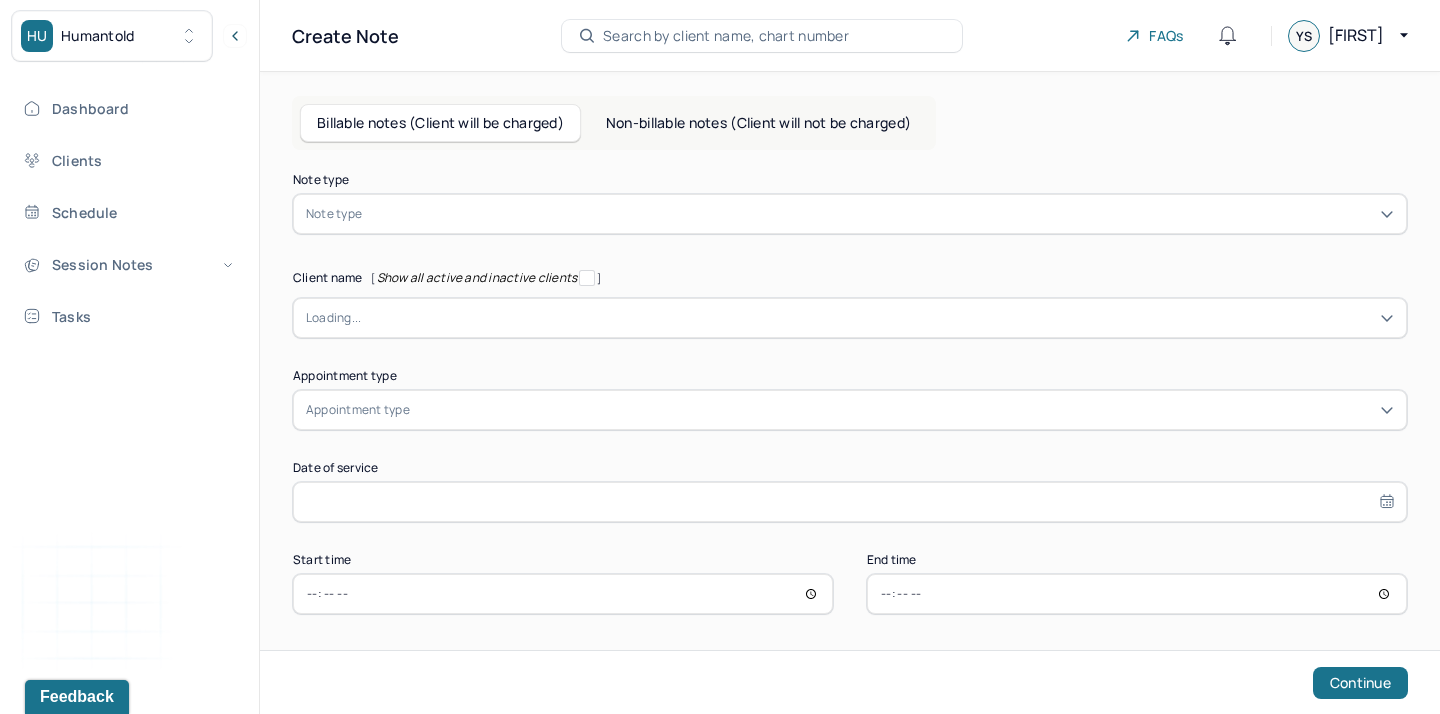 click at bounding box center (880, 214) 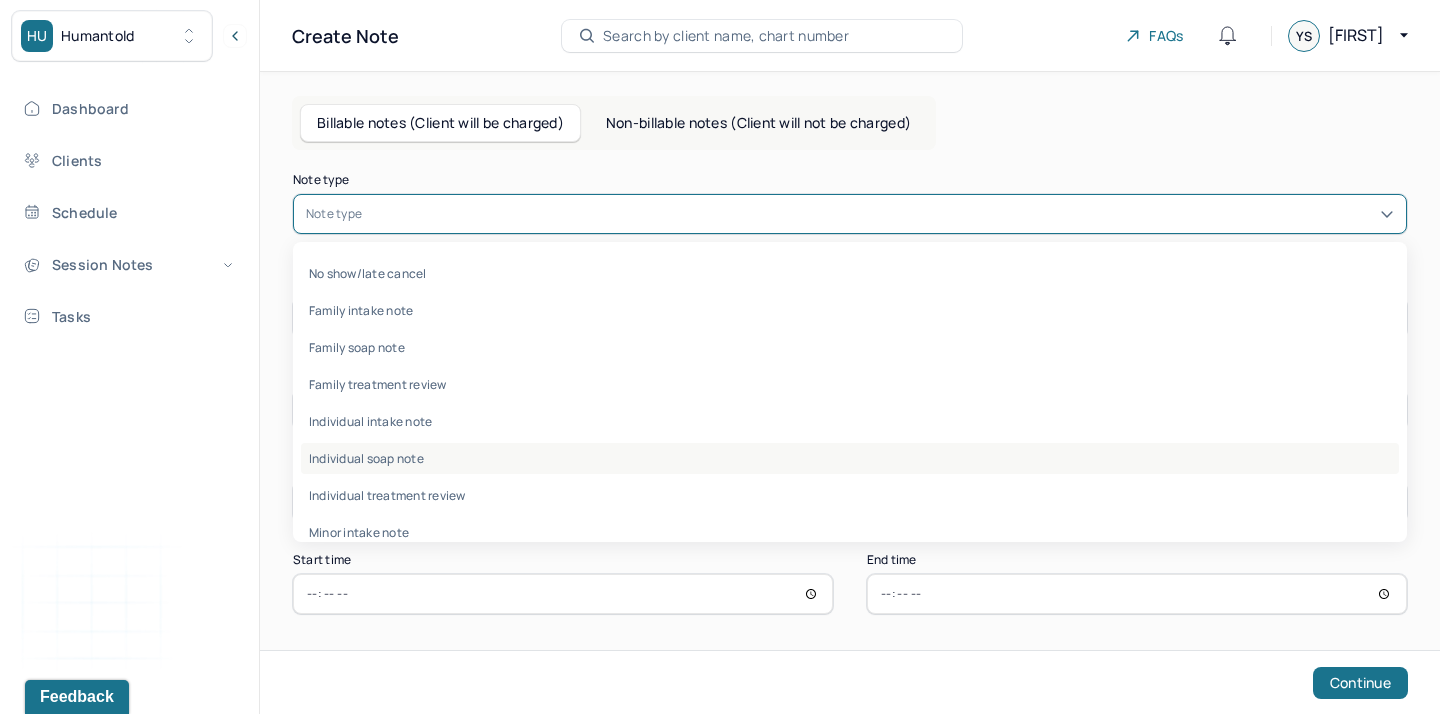 click on "Individual soap note" at bounding box center [850, 458] 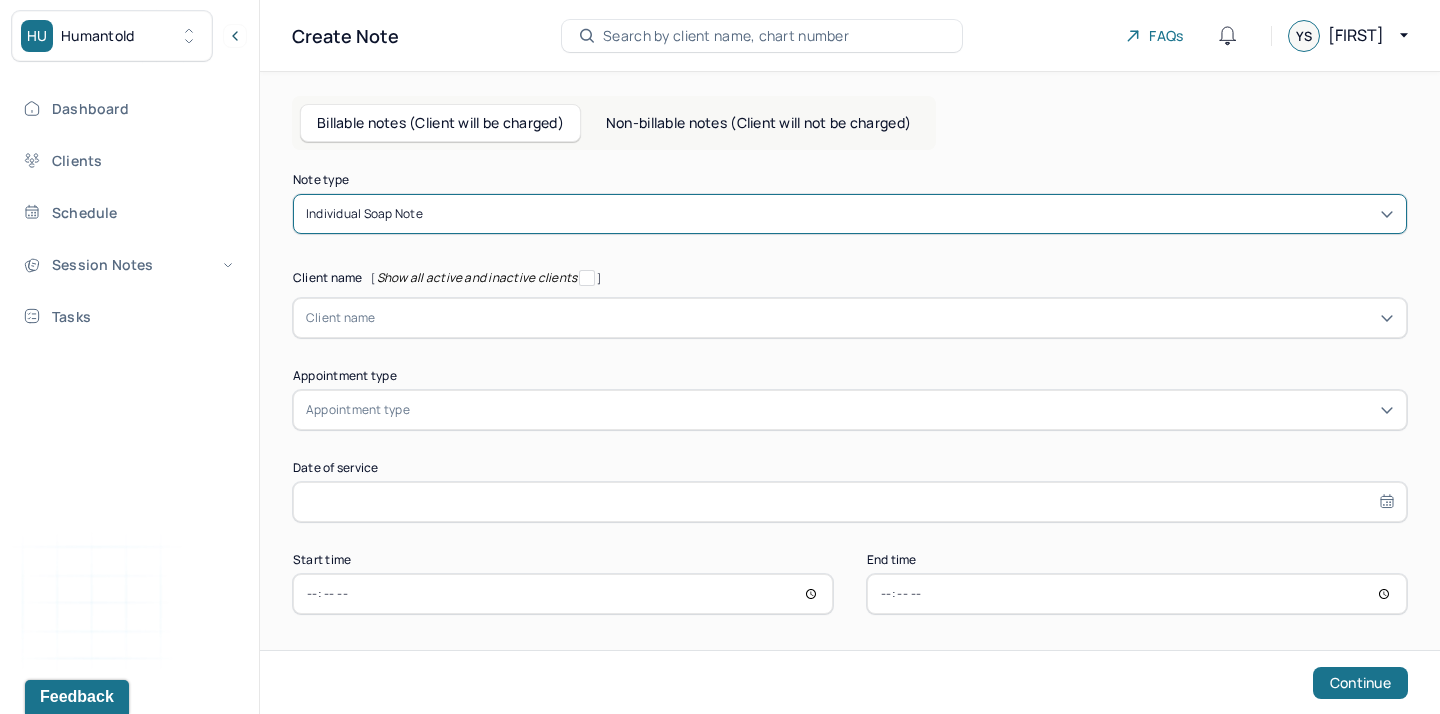 click at bounding box center (885, 318) 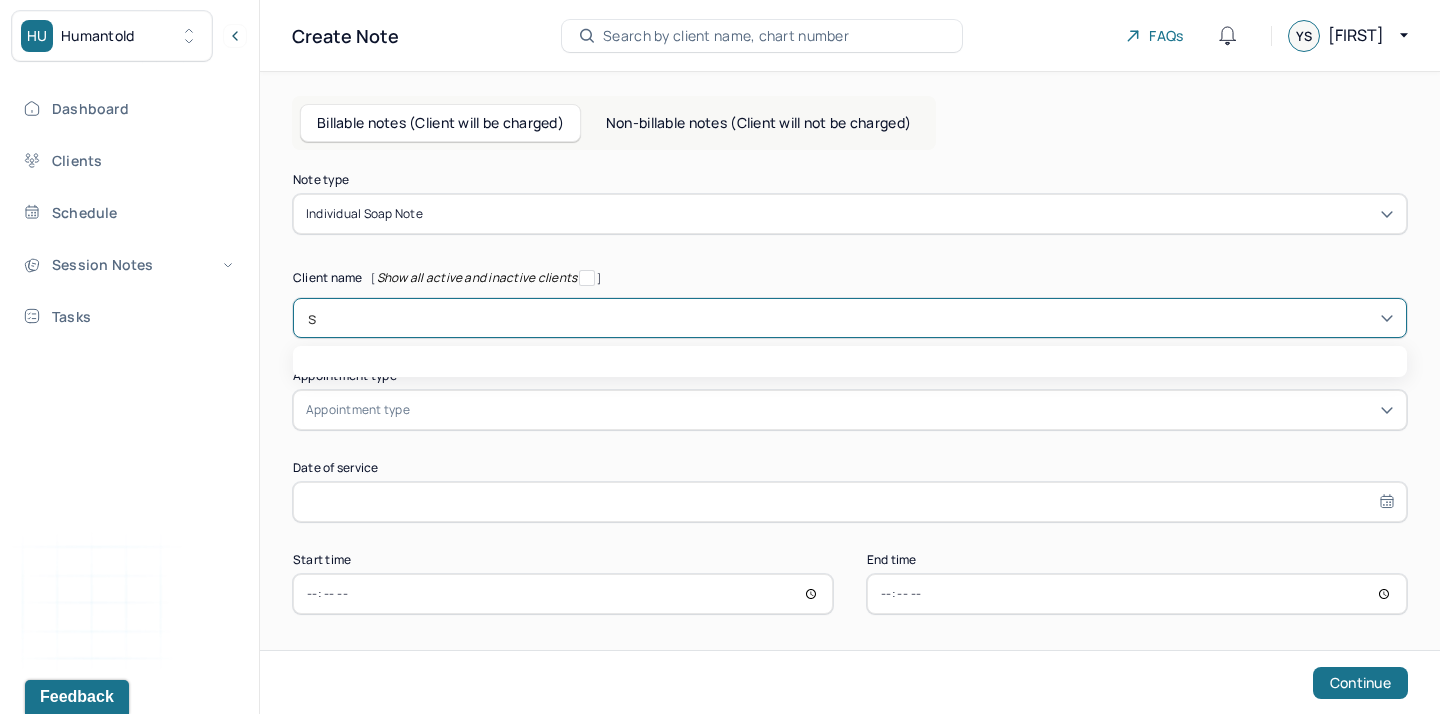 type on "so" 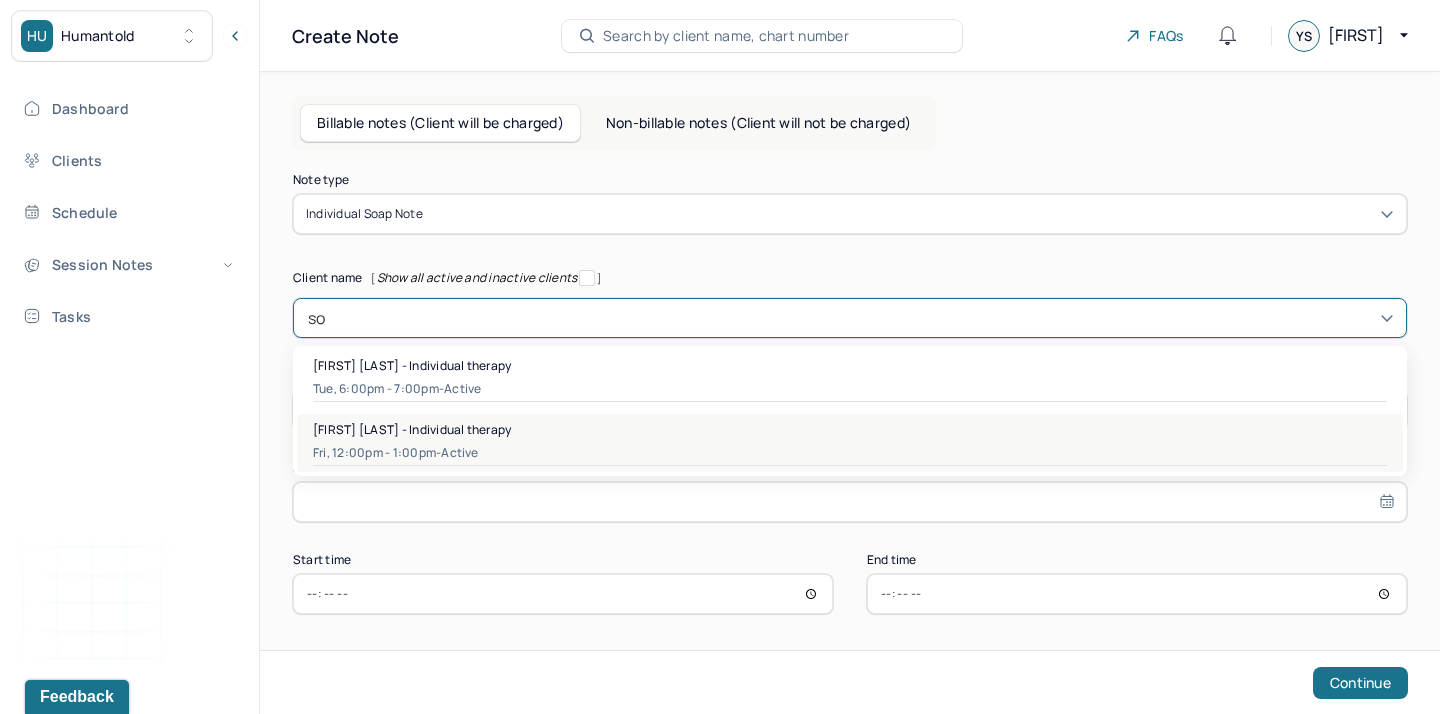 click on "Fri, [DAY]:[HOUR]pm - active" at bounding box center [850, 453] 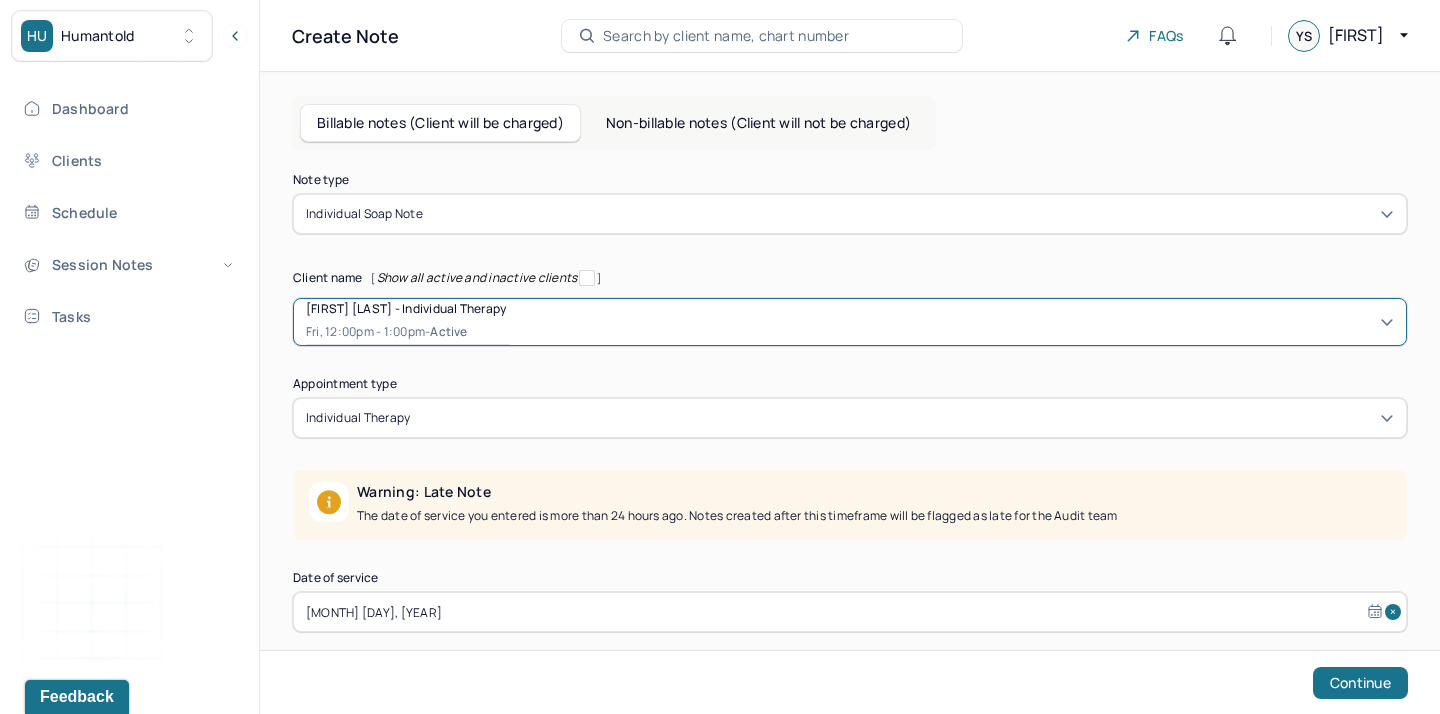 scroll, scrollTop: 115, scrollLeft: 0, axis: vertical 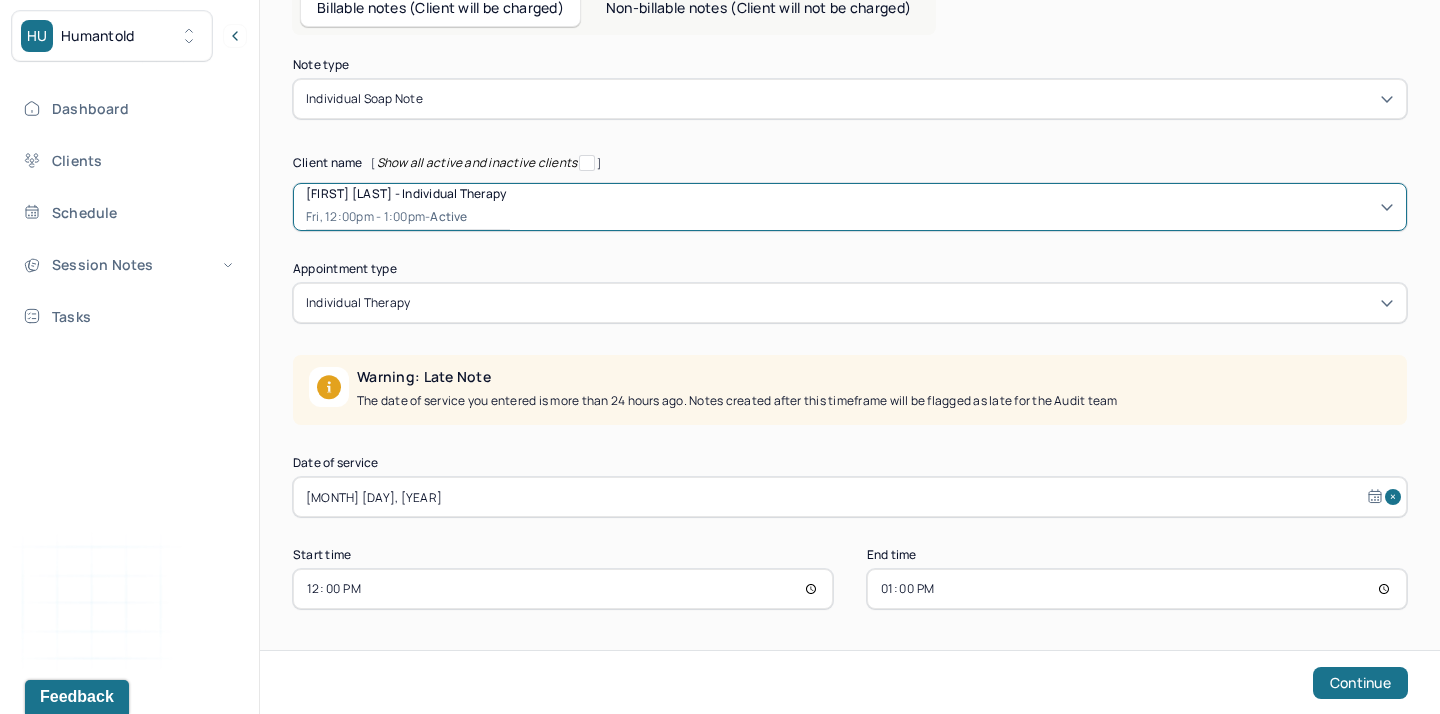 click on "[MONTH] [DAY], [YEAR]" at bounding box center (850, 497) 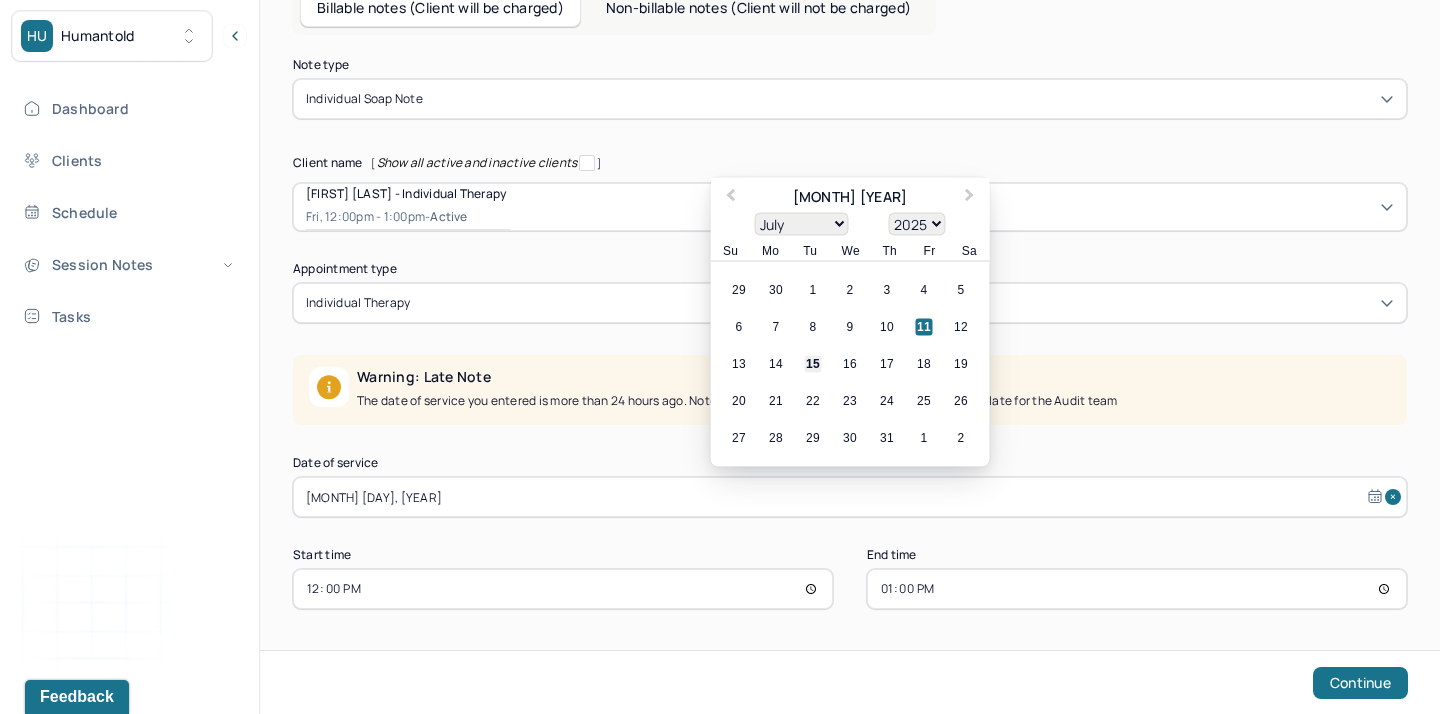 click on "15" at bounding box center (813, 364) 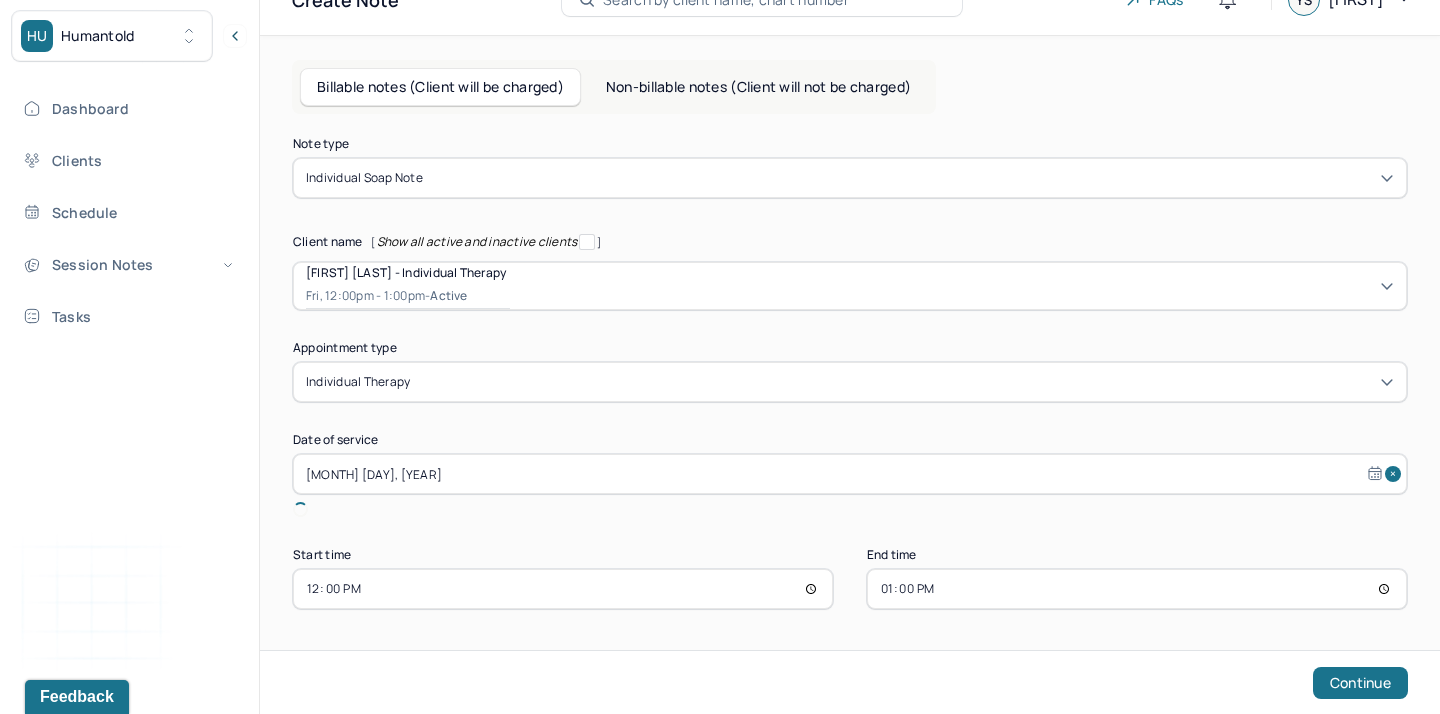 scroll, scrollTop: 13, scrollLeft: 0, axis: vertical 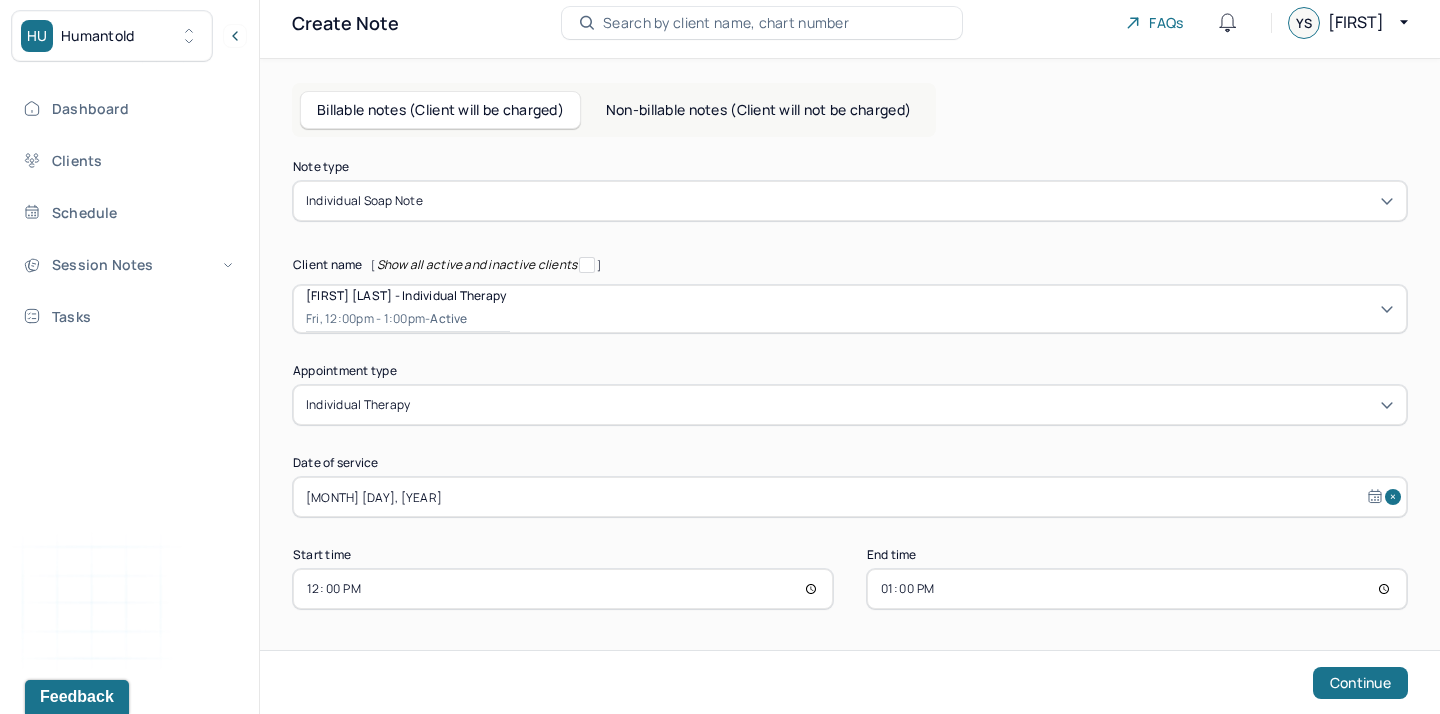 click on "12:00" at bounding box center [563, 589] 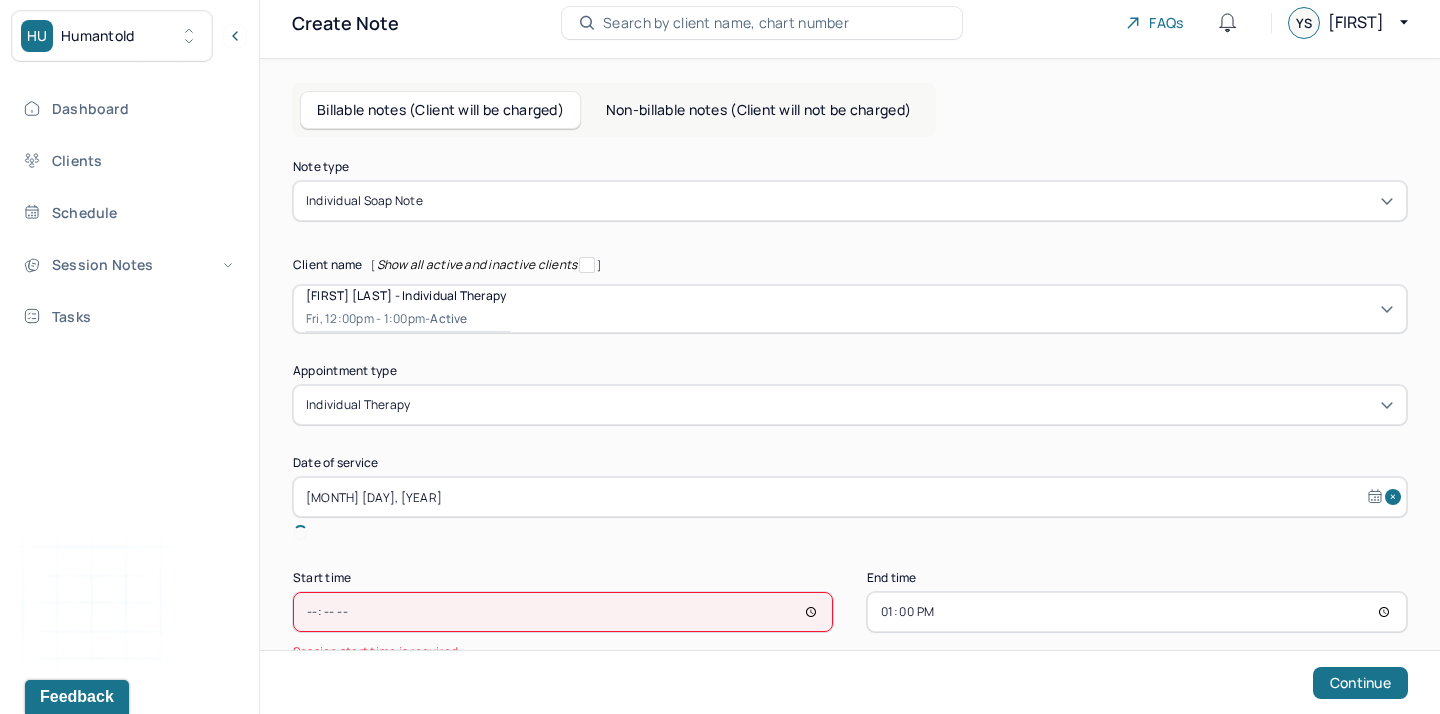 type on "15:00" 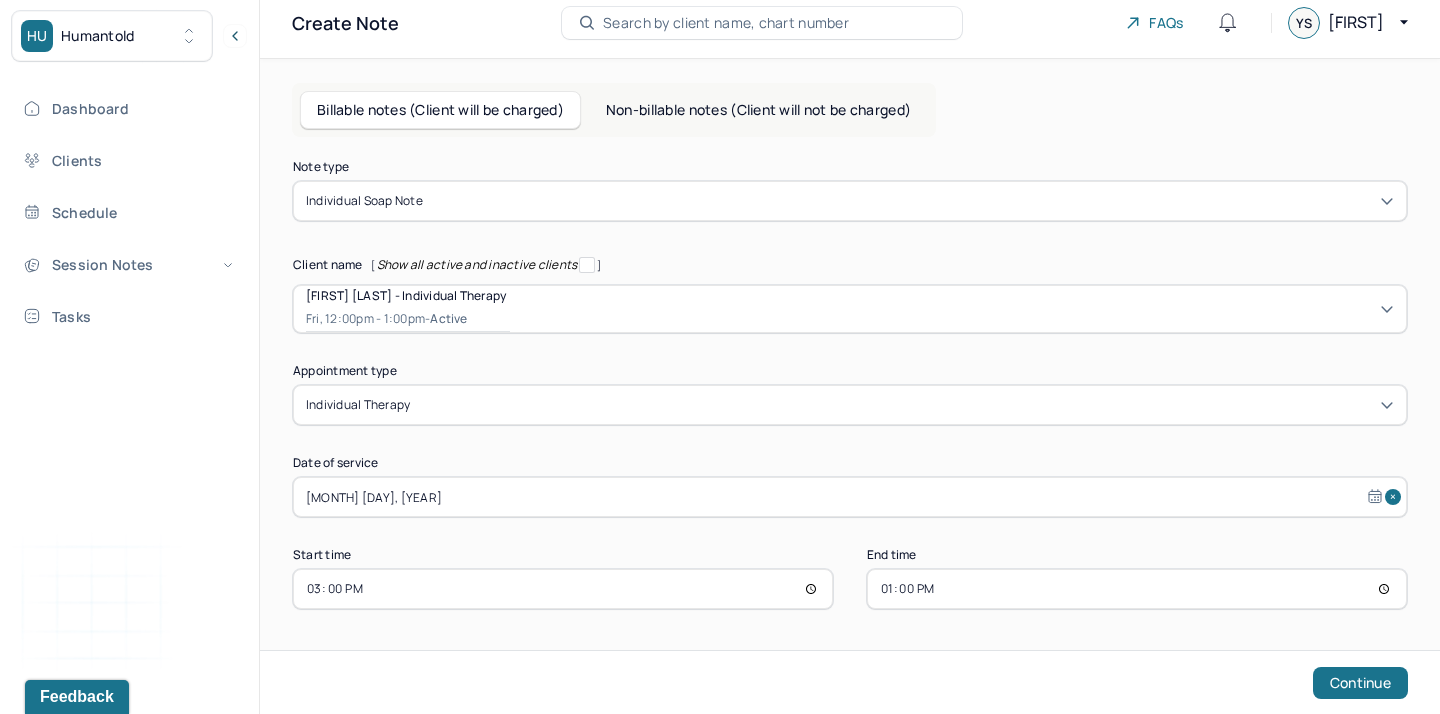 click on "13:00" at bounding box center [1137, 589] 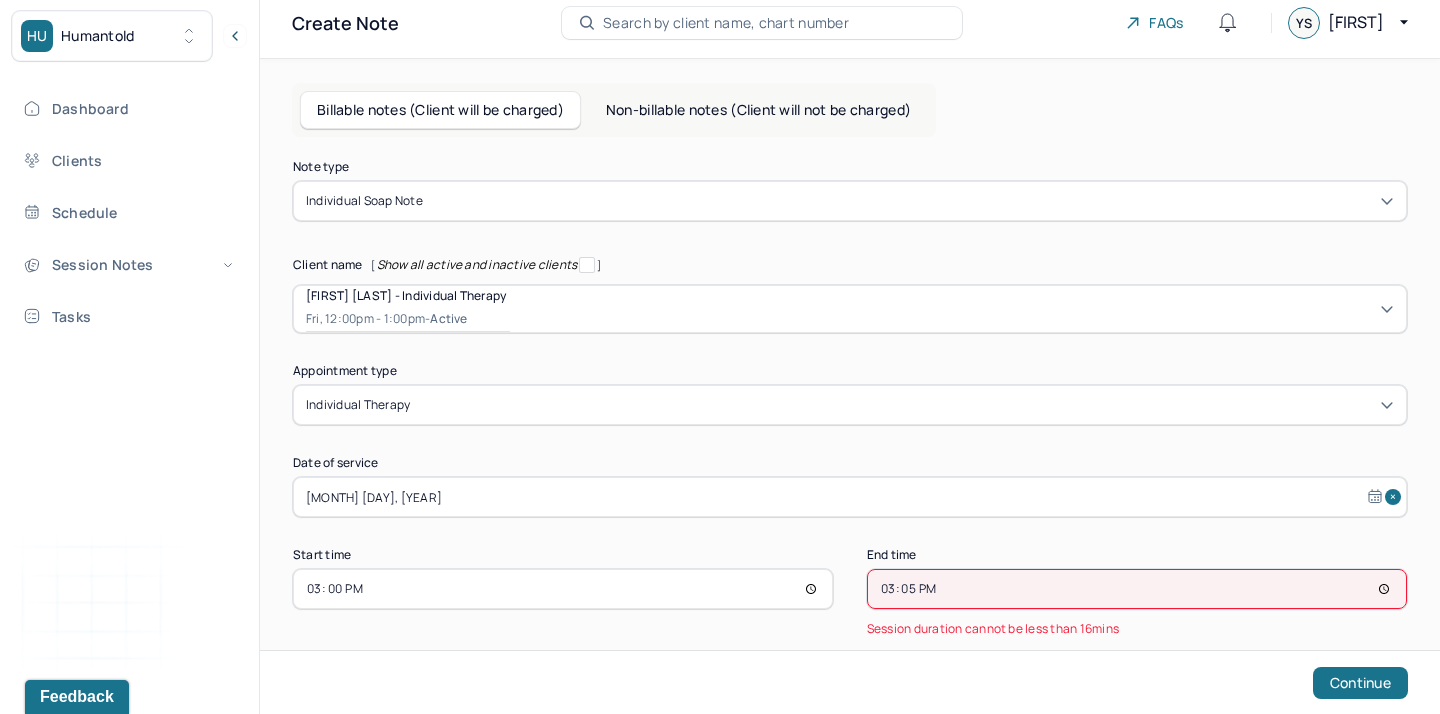 type on "15:55" 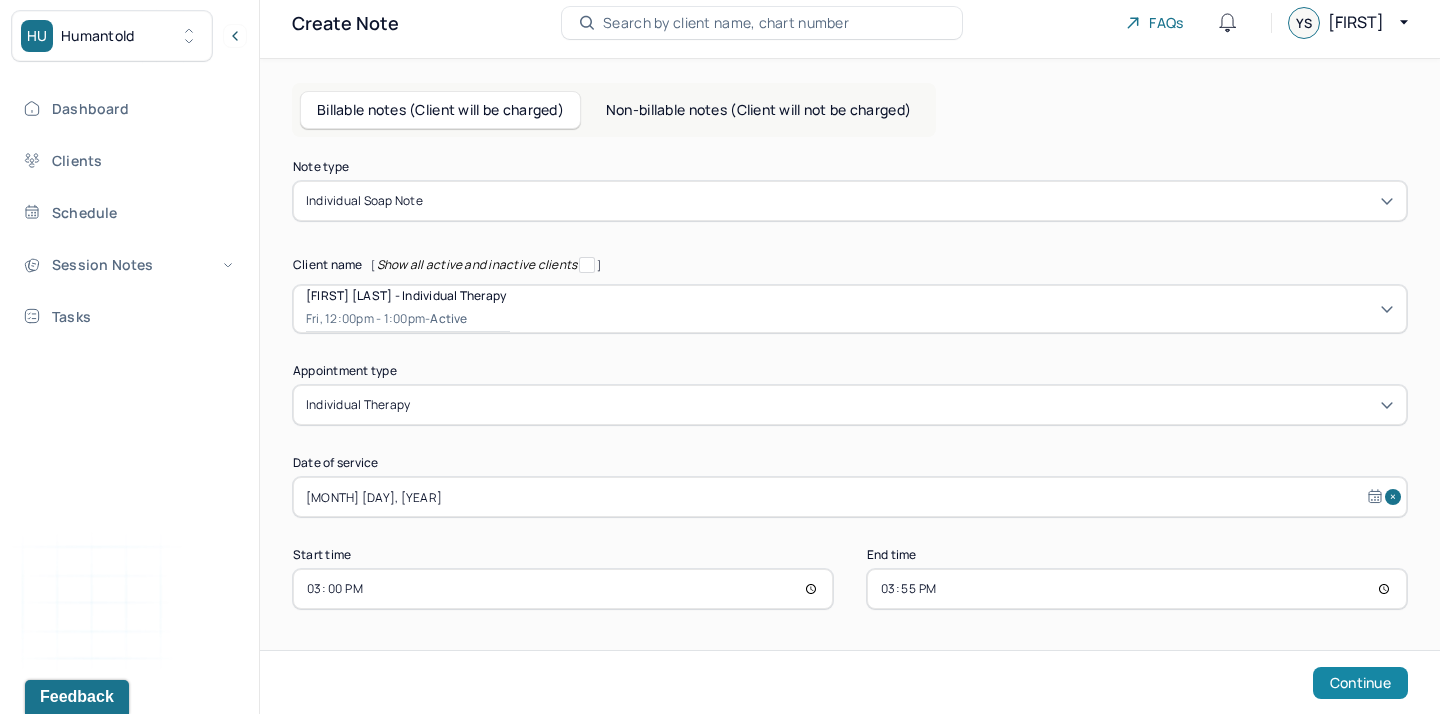 click on "Continue" at bounding box center (1360, 683) 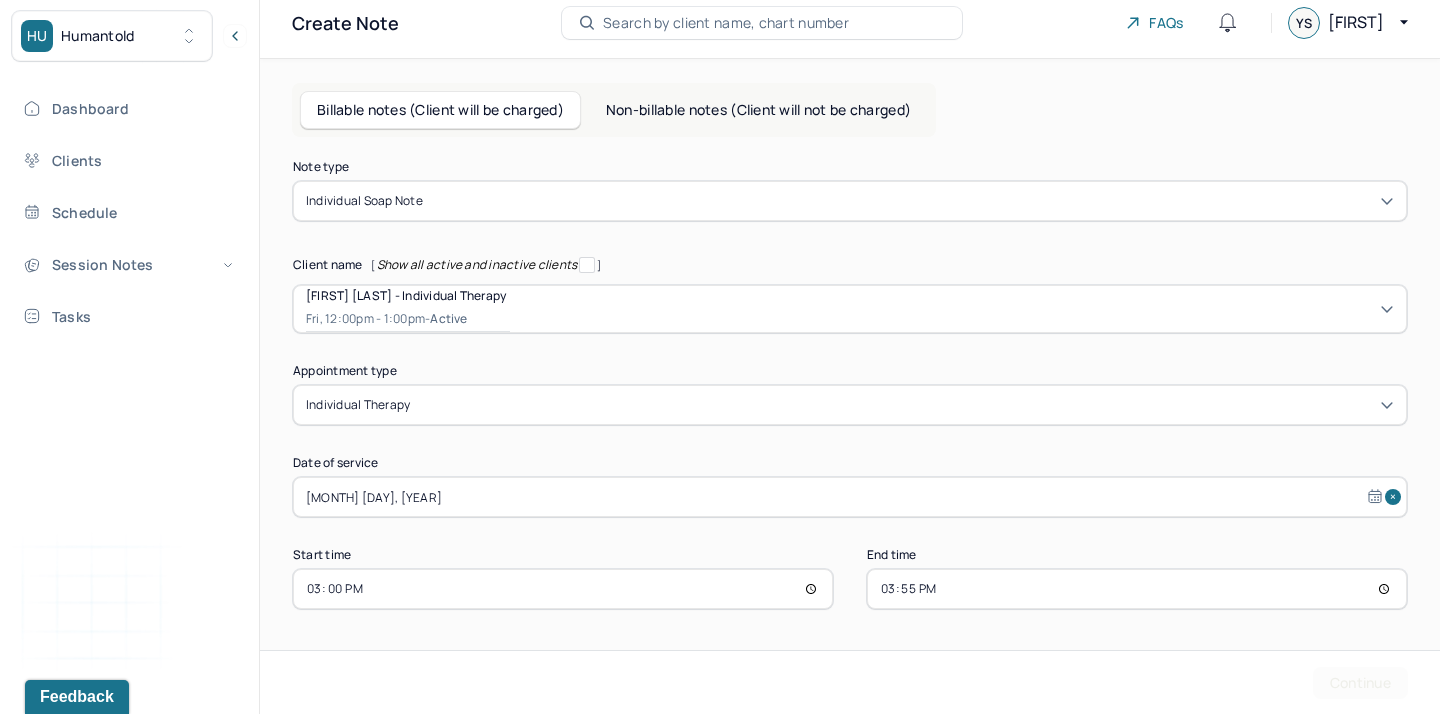 scroll, scrollTop: 0, scrollLeft: 0, axis: both 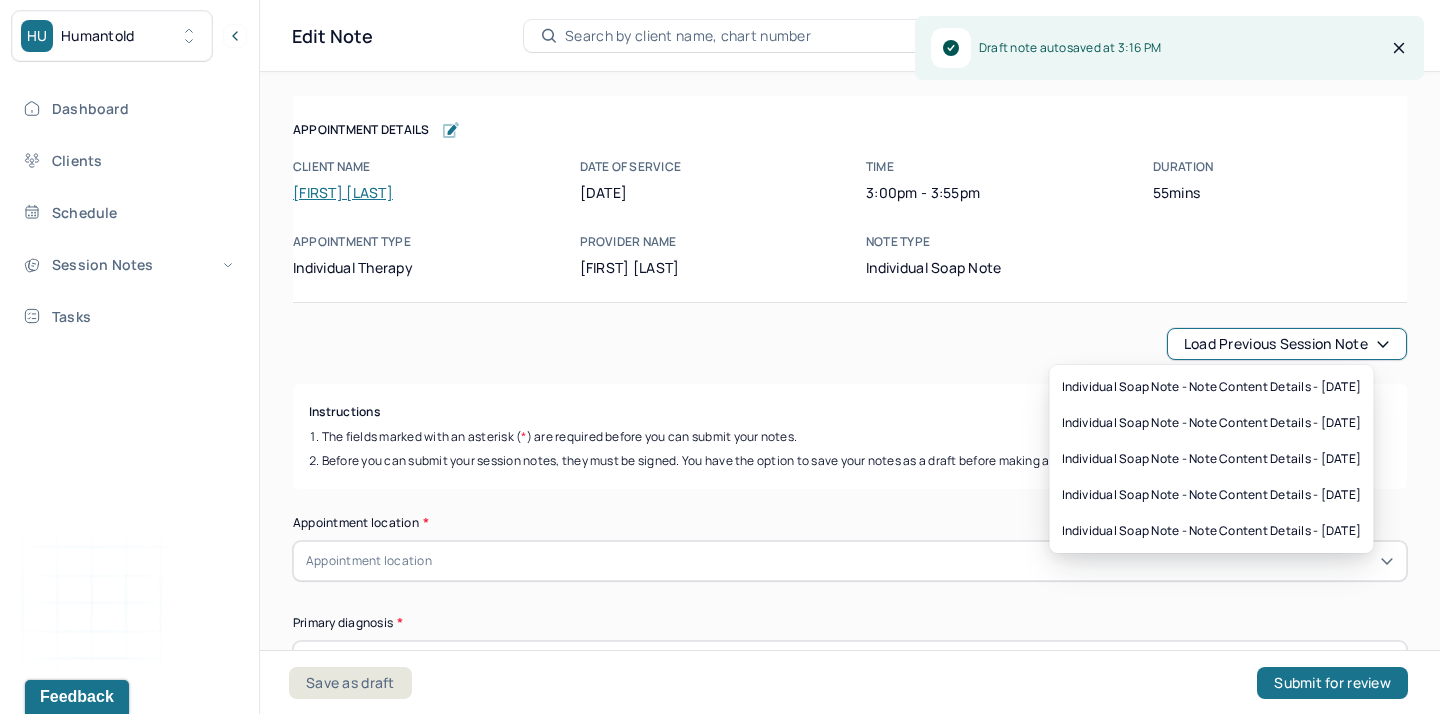 click on "Load previous session note" at bounding box center [1287, 344] 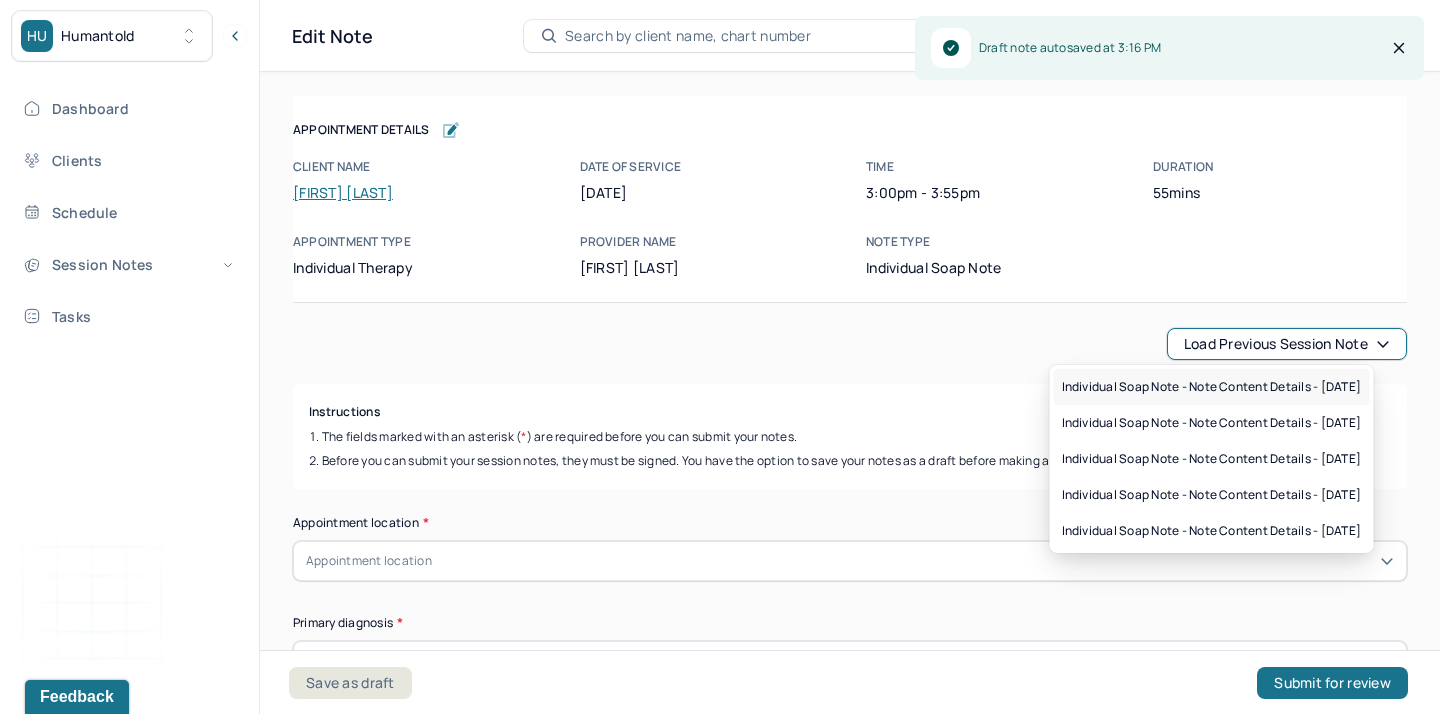 click on "Individual soap note   - Note content Details -   [DATE]" at bounding box center (1212, 387) 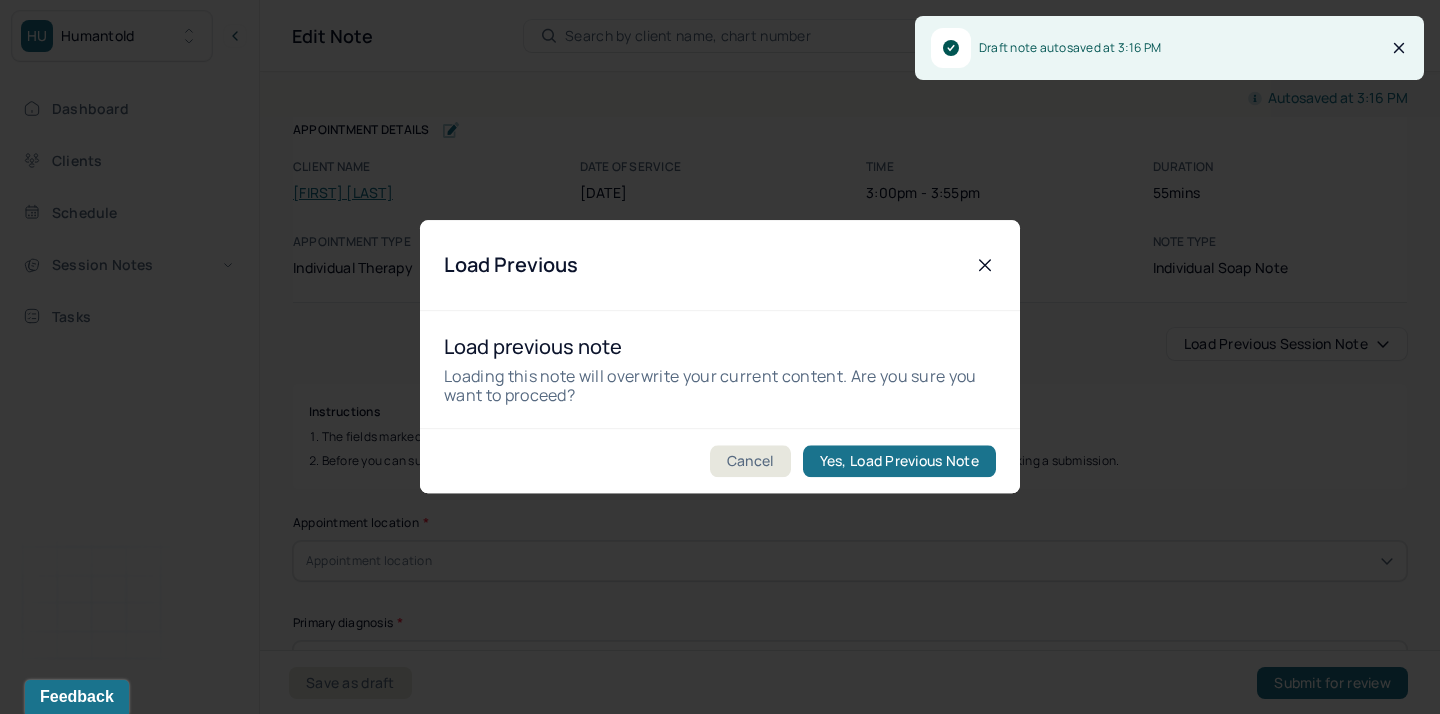 click on "Yes, Load Previous Note" at bounding box center (899, 462) 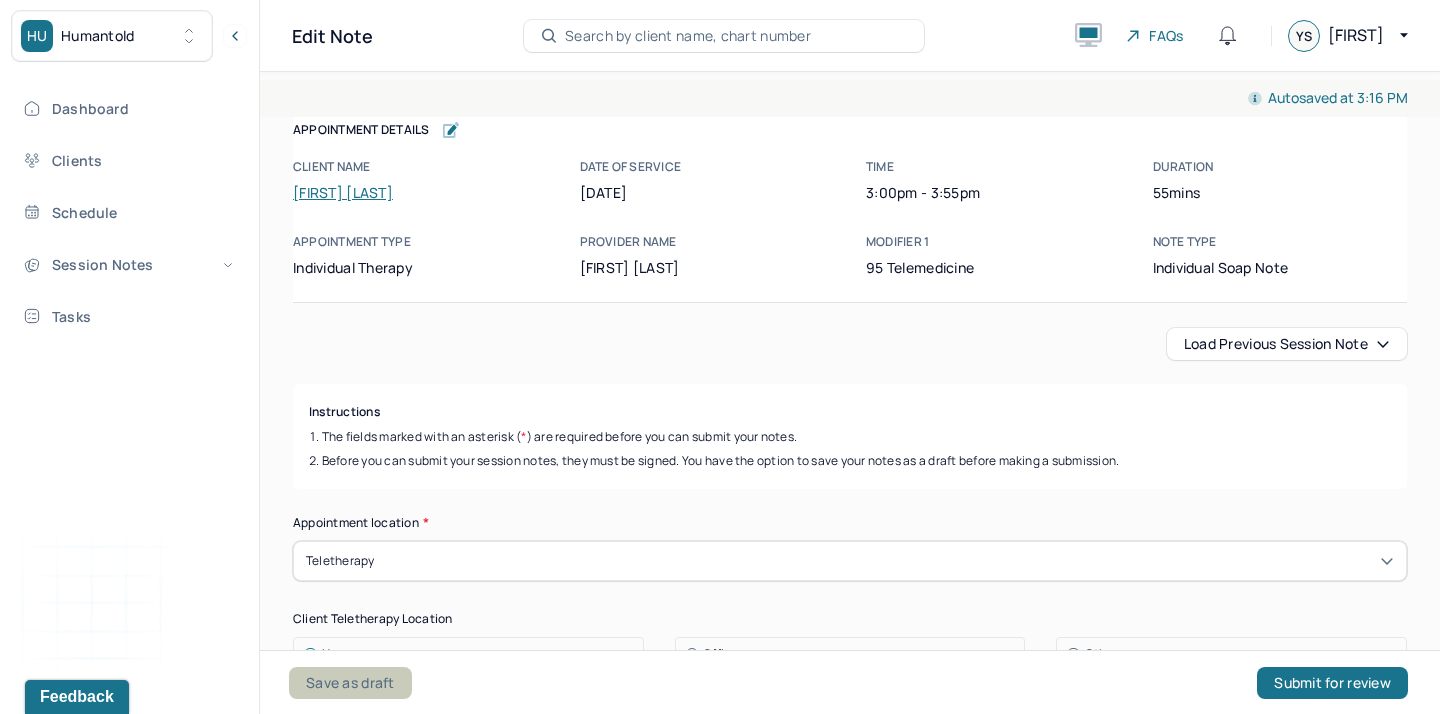 click on "Save as draft" at bounding box center (350, 683) 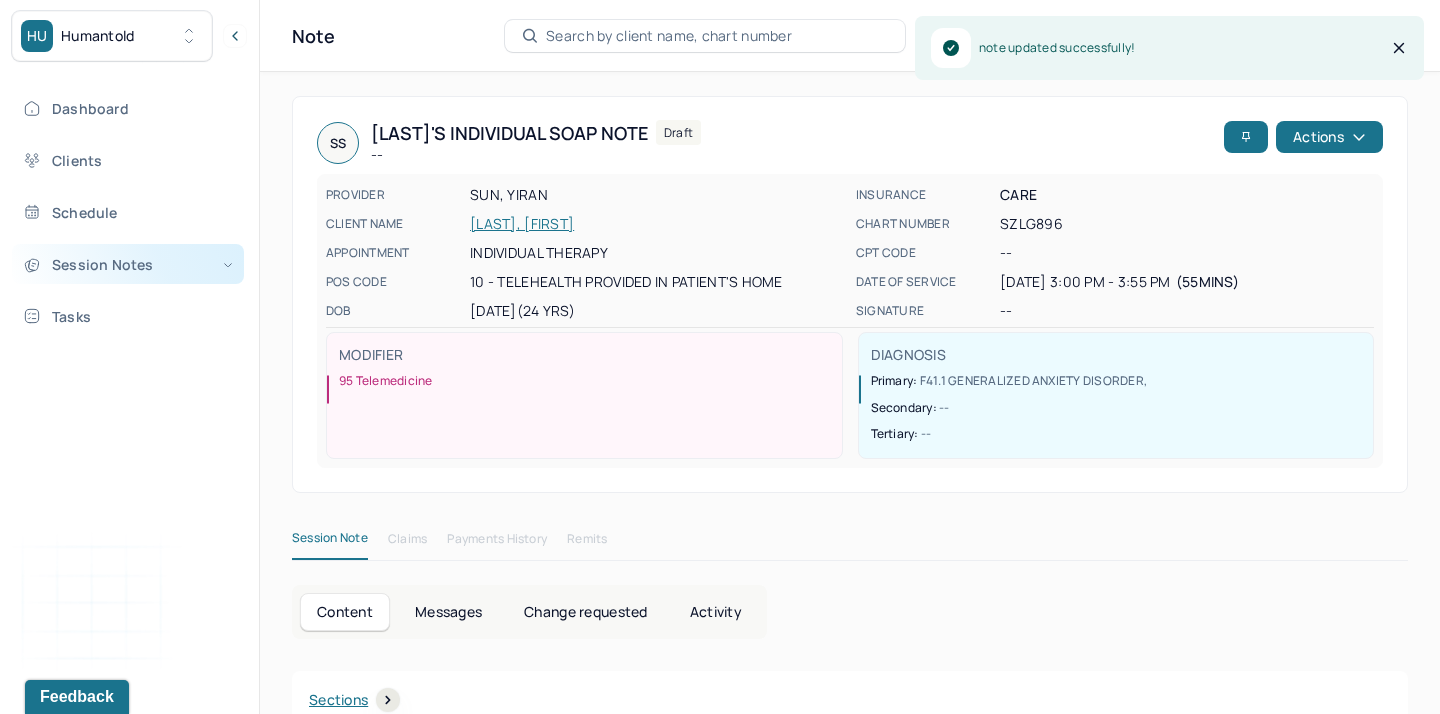 click on "Session Notes" at bounding box center (128, 264) 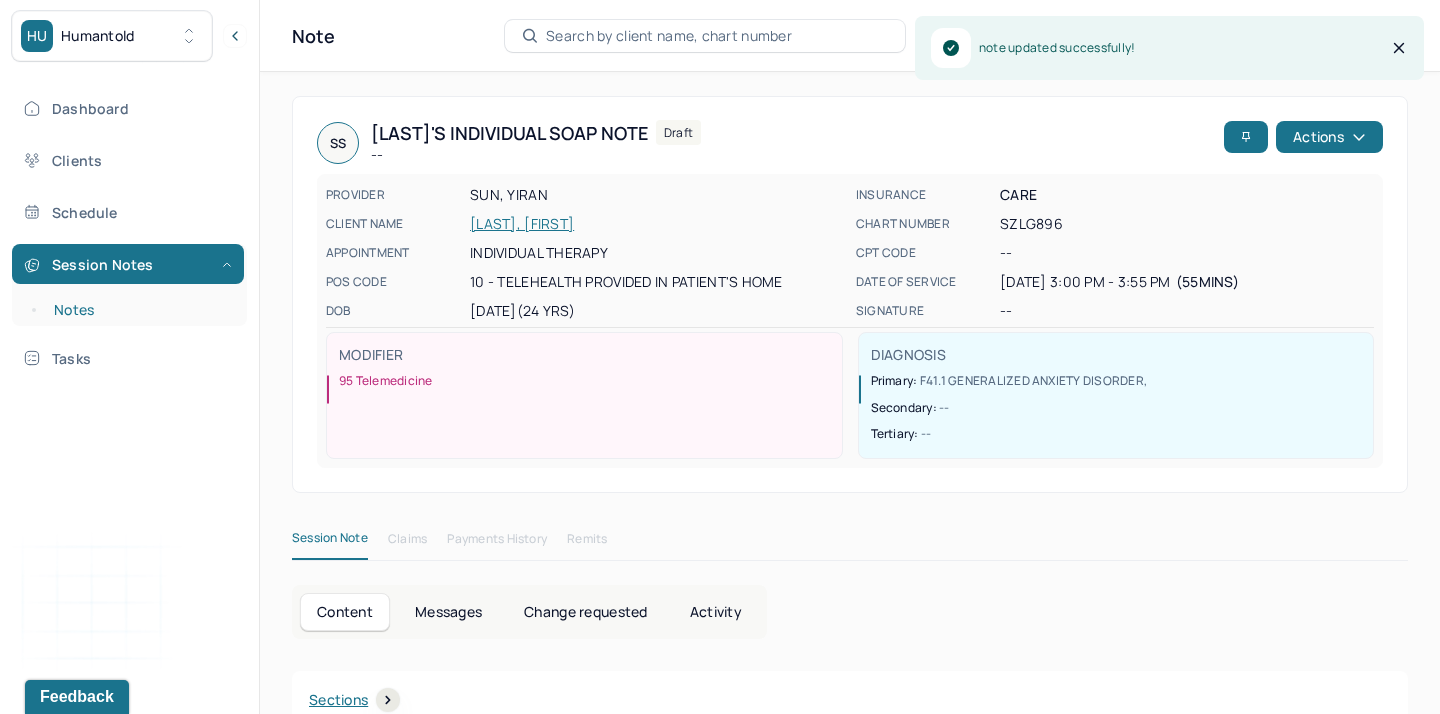 click on "Notes" at bounding box center (139, 310) 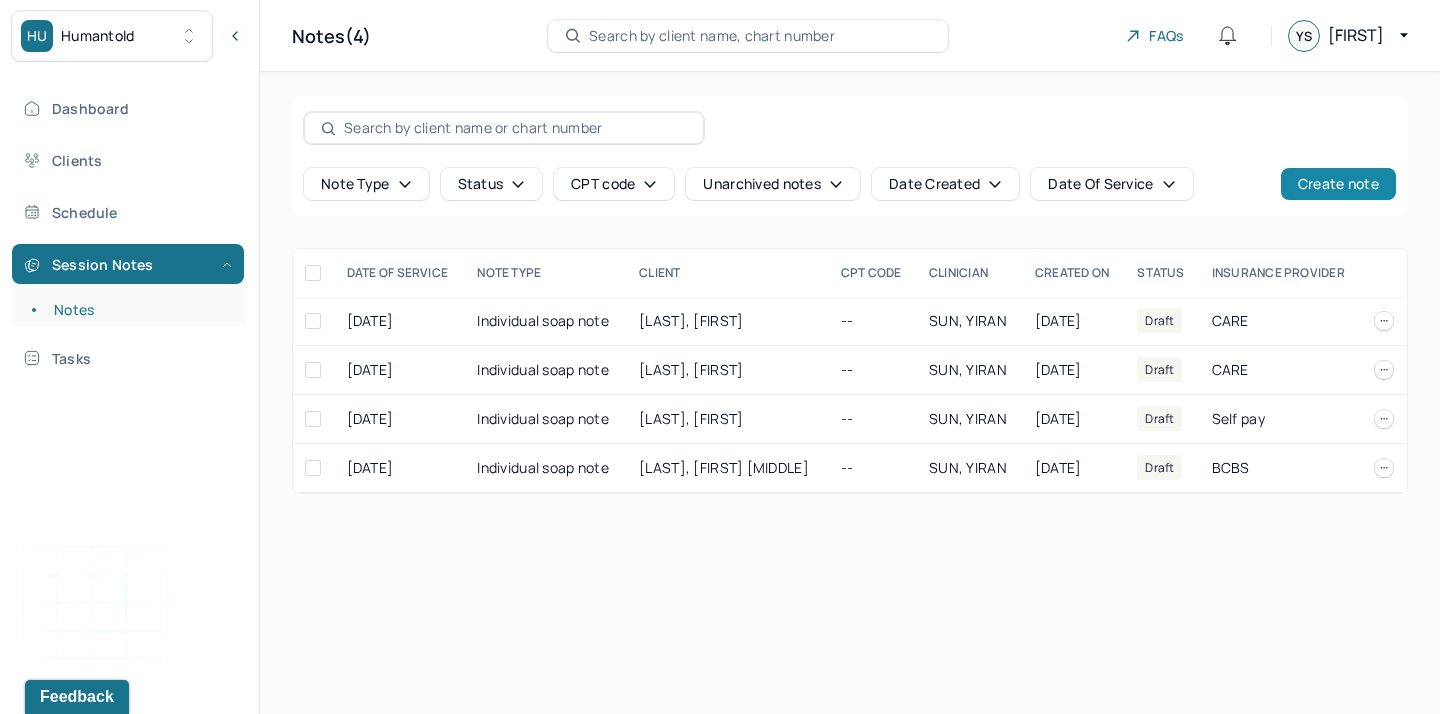 click on "Create note" at bounding box center (1338, 184) 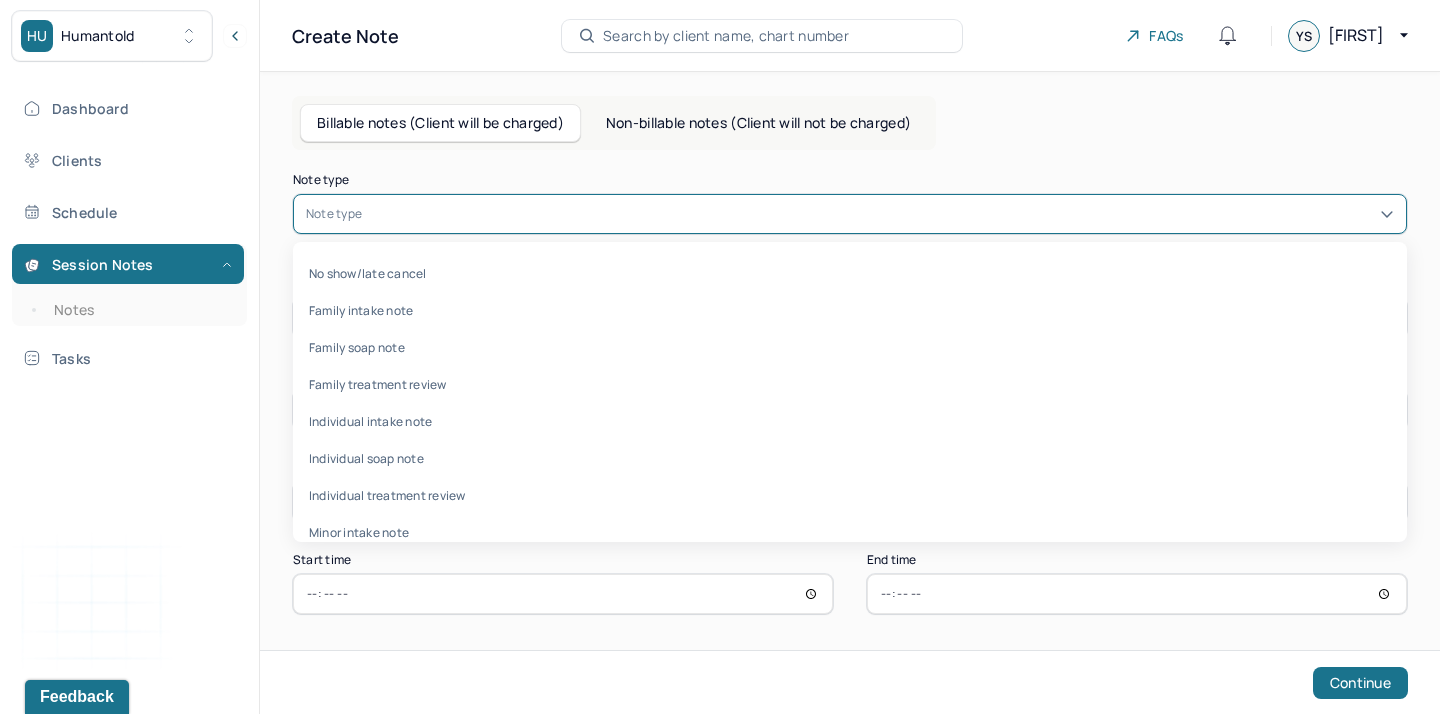 click at bounding box center [880, 214] 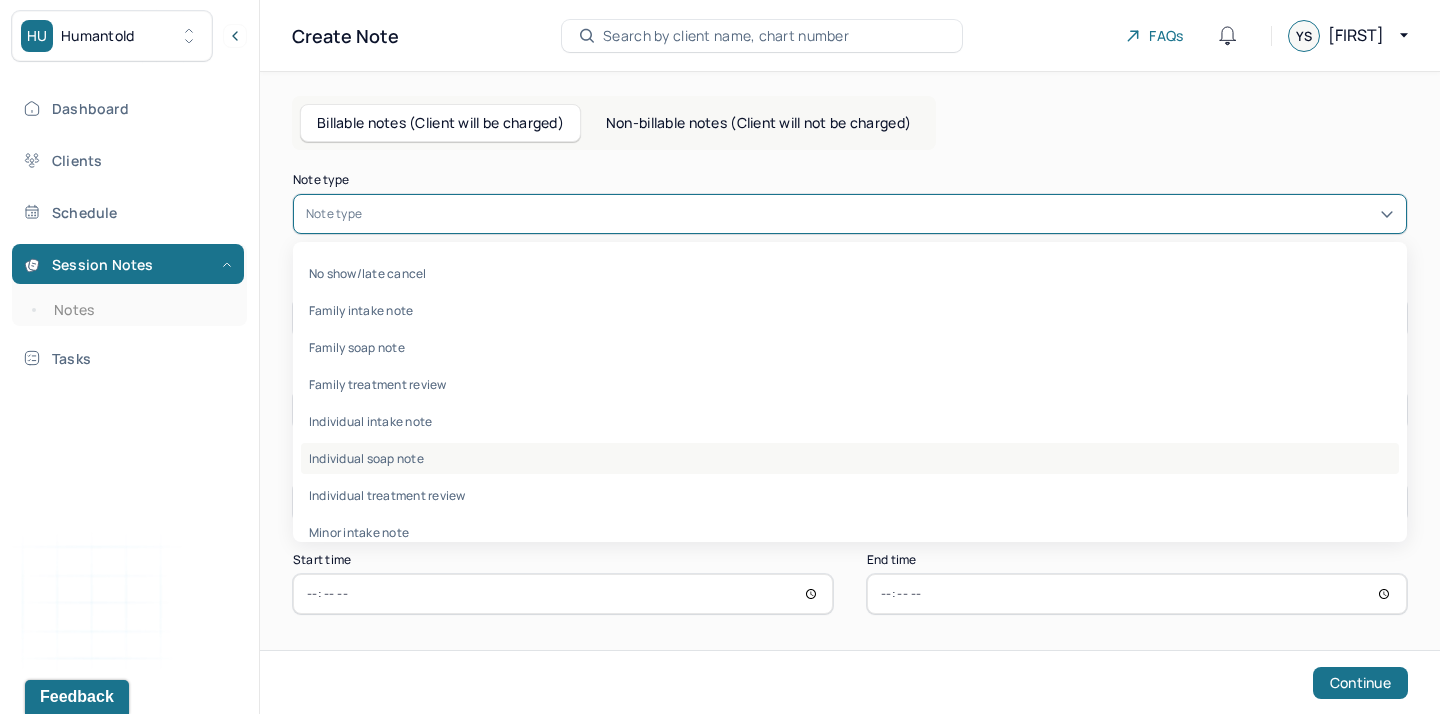 click on "Individual soap note" at bounding box center (850, 458) 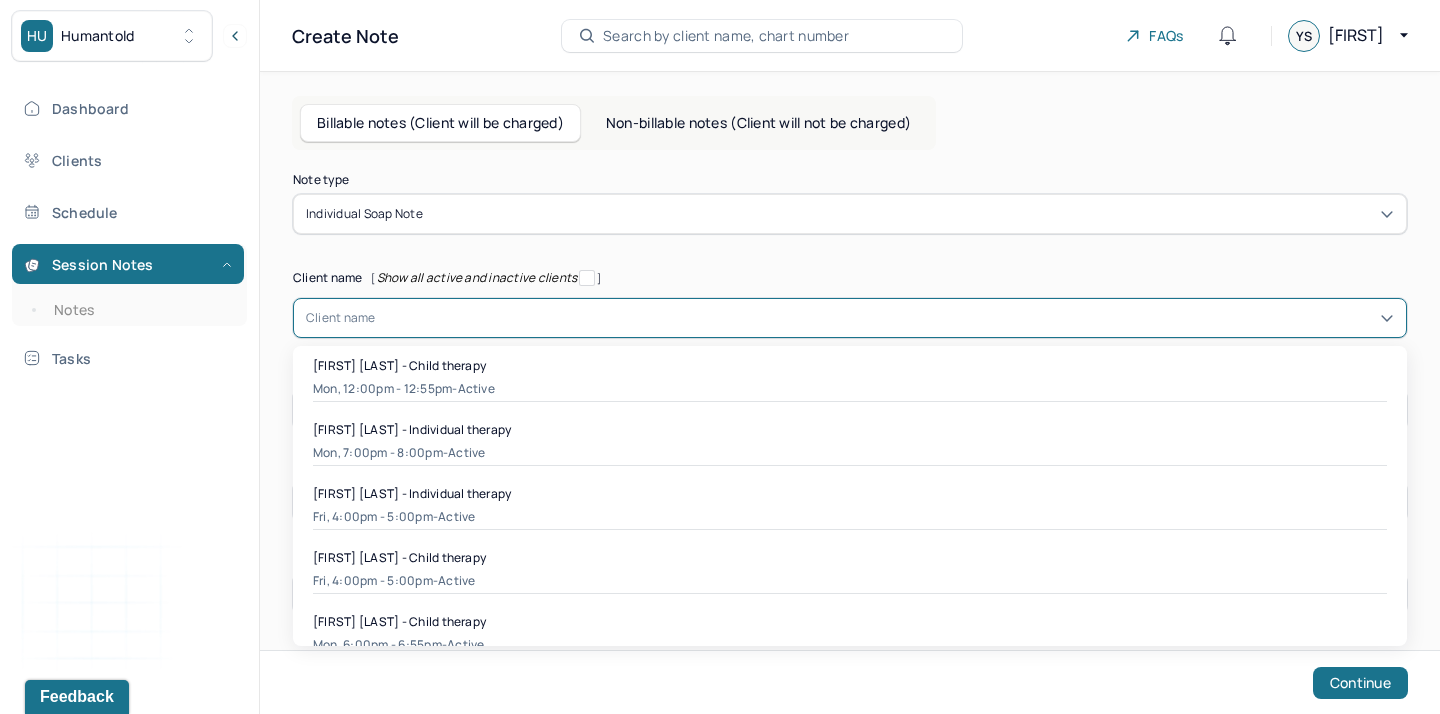 click on "Client name" at bounding box center [850, 318] 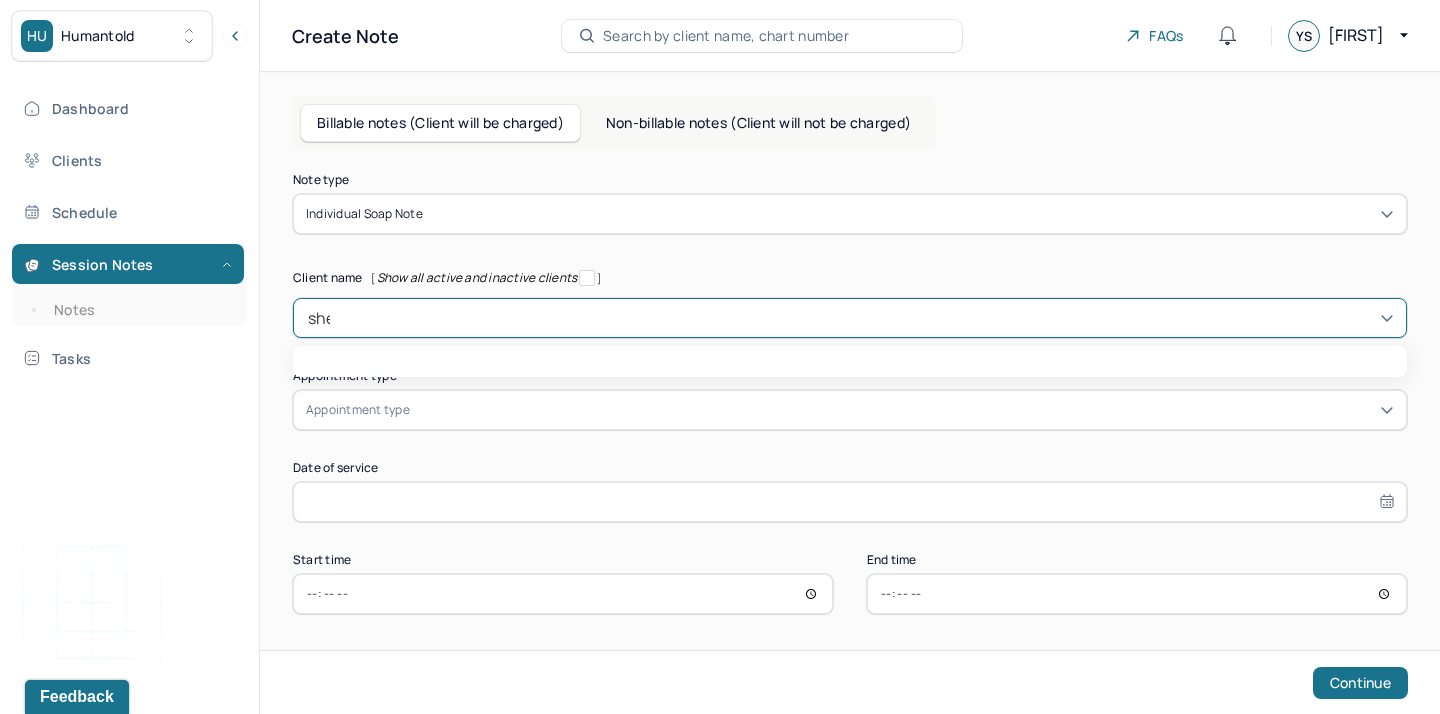 type on "[LAST]" 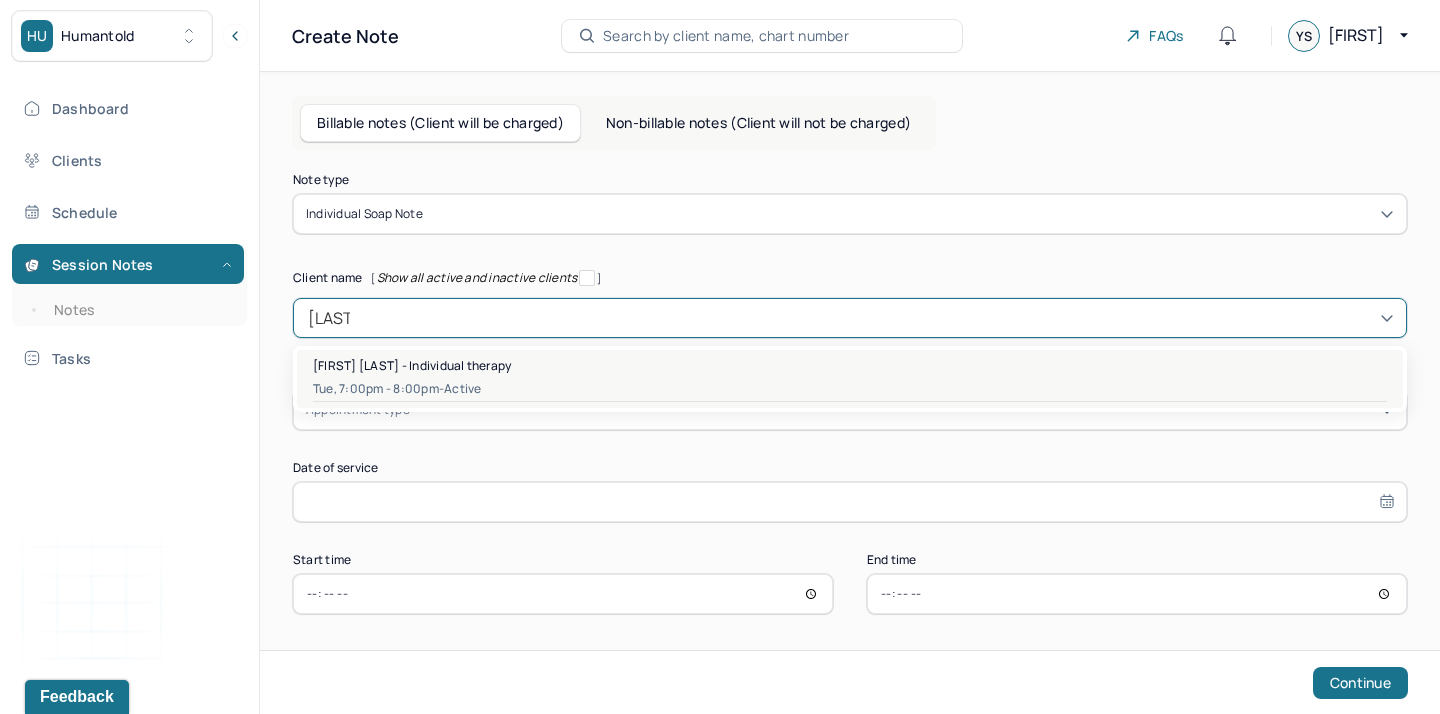 click on "[FIRST] [LAST] - Individual therapy" at bounding box center [412, 365] 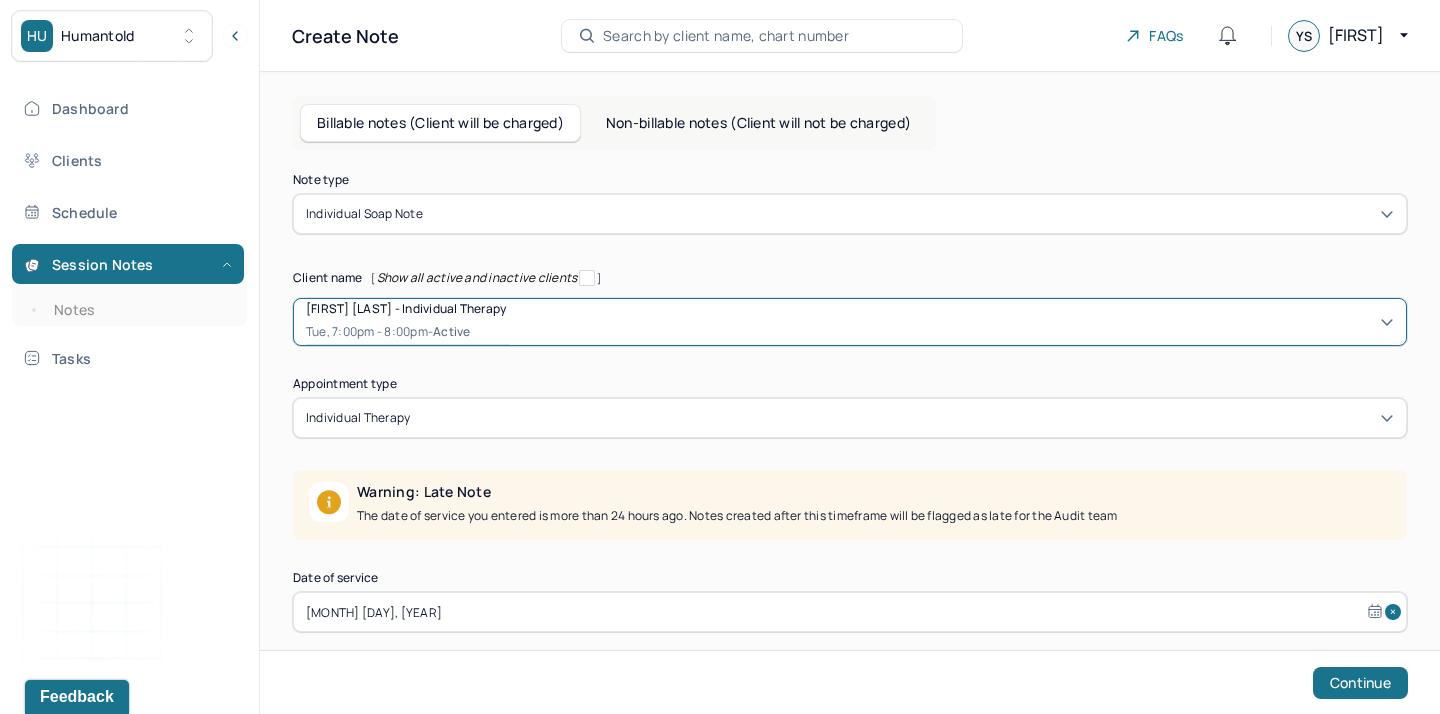 scroll, scrollTop: 115, scrollLeft: 0, axis: vertical 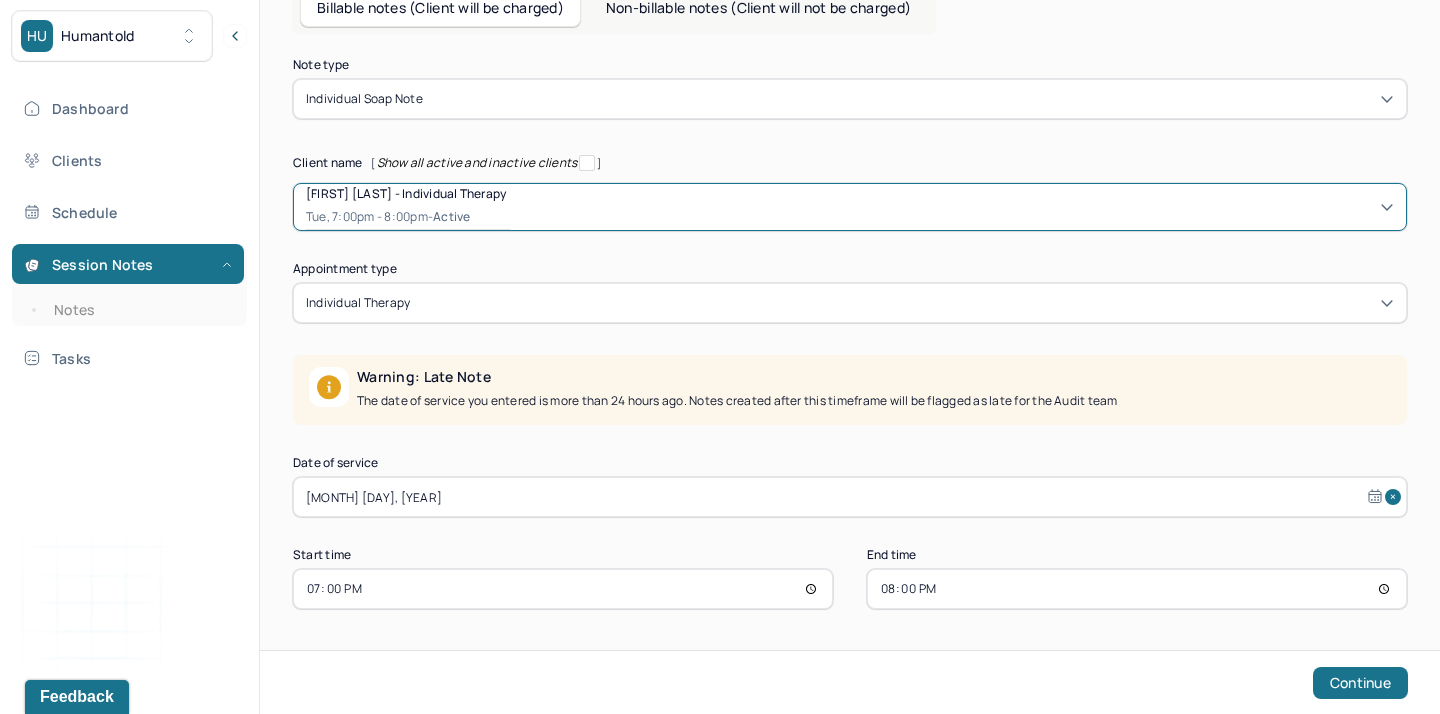 click on "[MONTH] [DAY], [YEAR]" at bounding box center [850, 497] 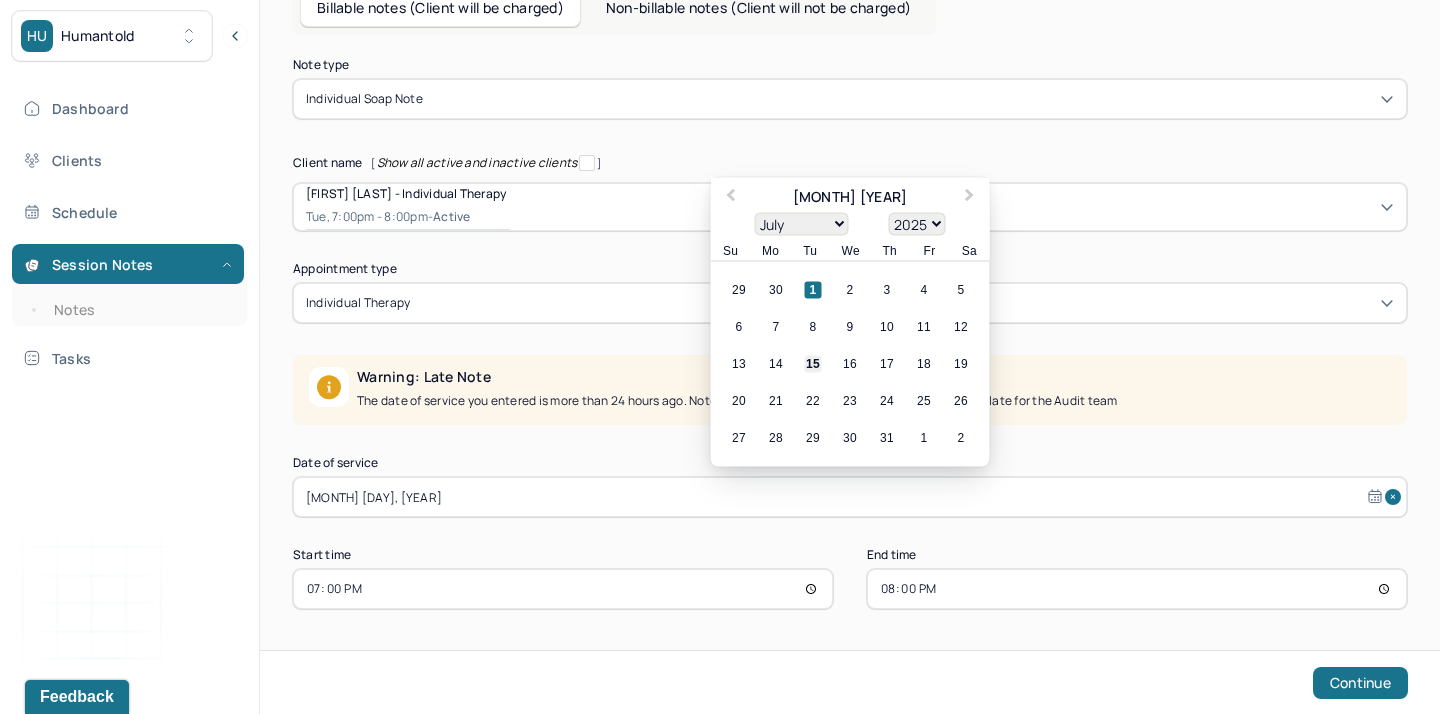 click on "15" at bounding box center (813, 364) 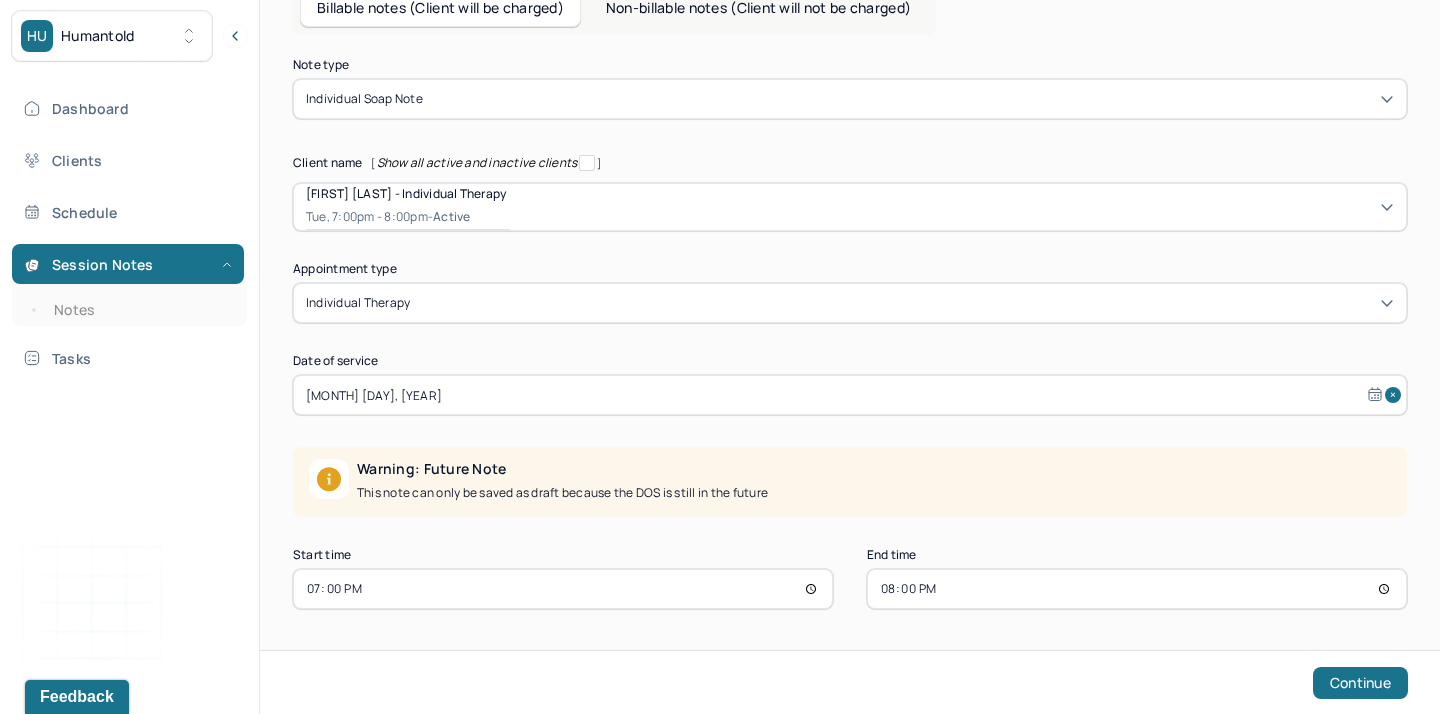 click on "20:00" at bounding box center [1137, 589] 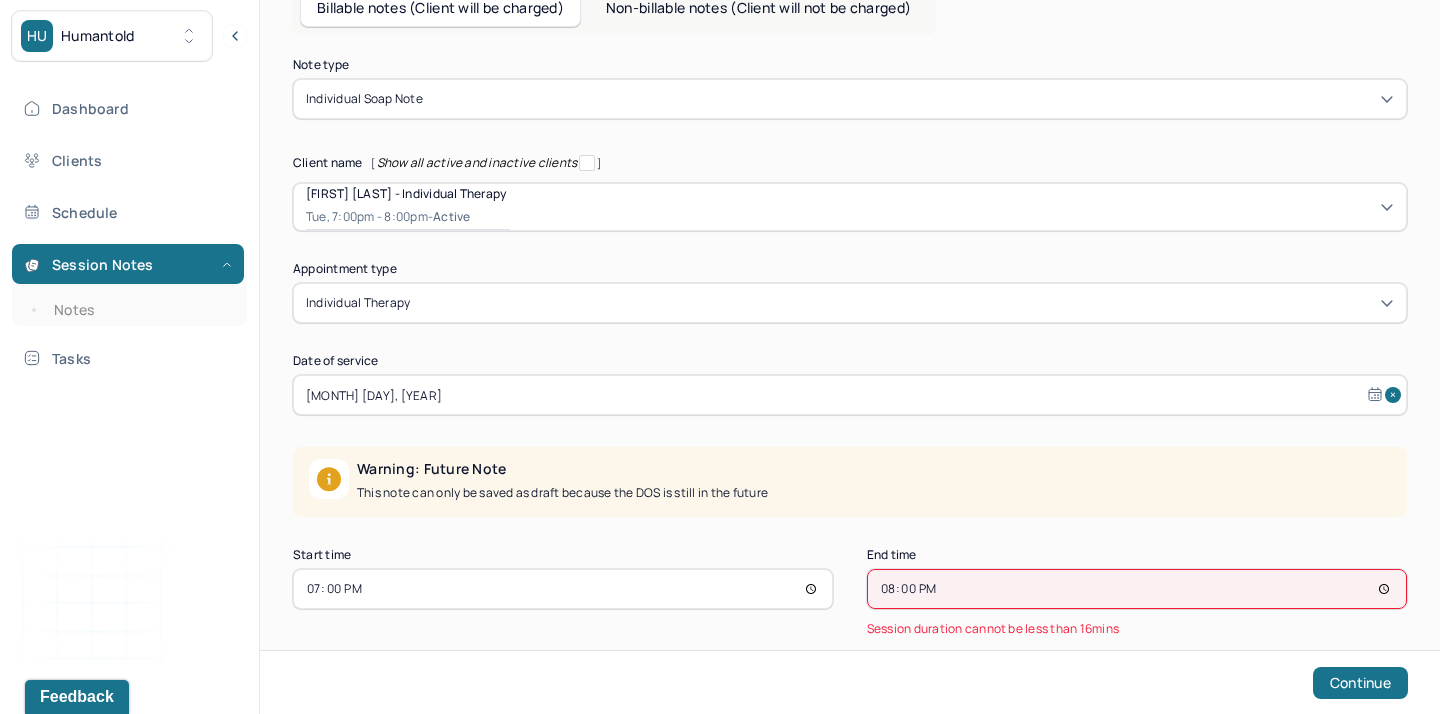 type on "19:55" 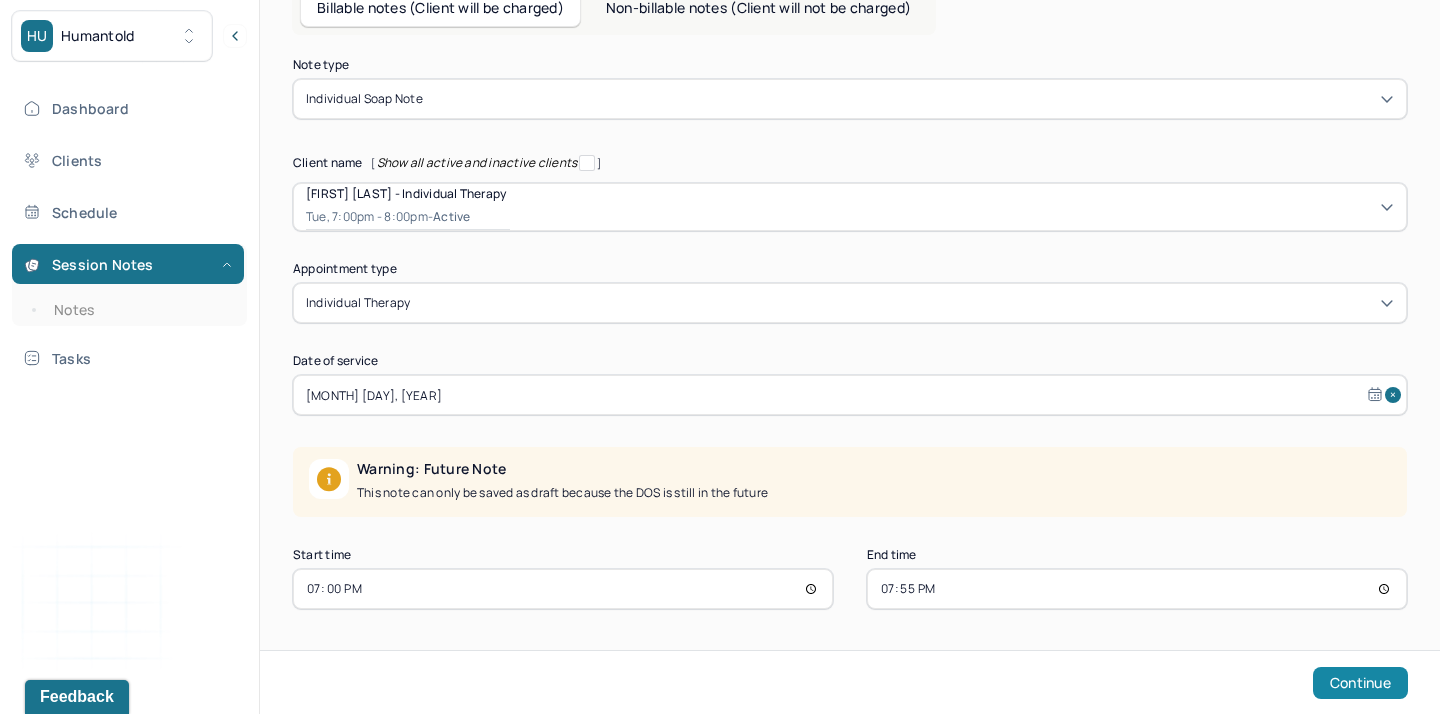 click on "Continue" at bounding box center (1360, 683) 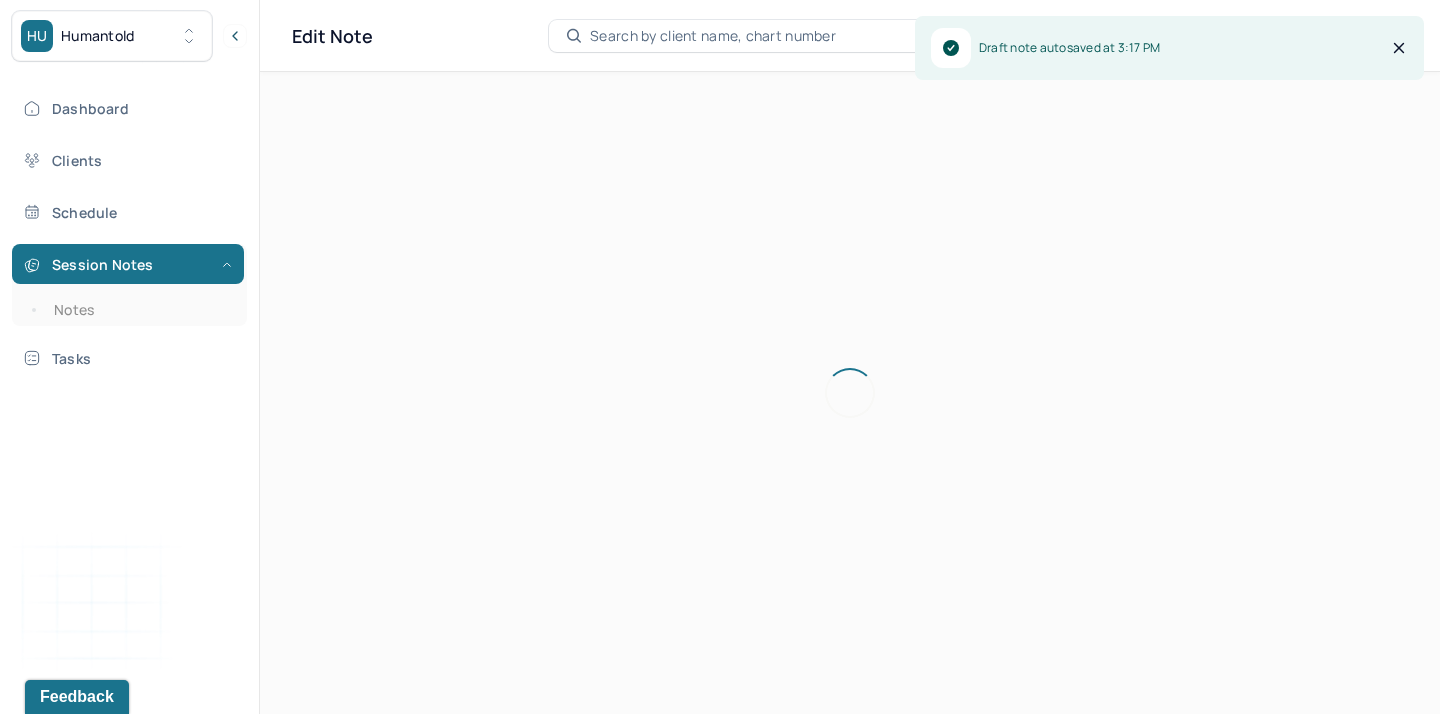 scroll, scrollTop: 0, scrollLeft: 0, axis: both 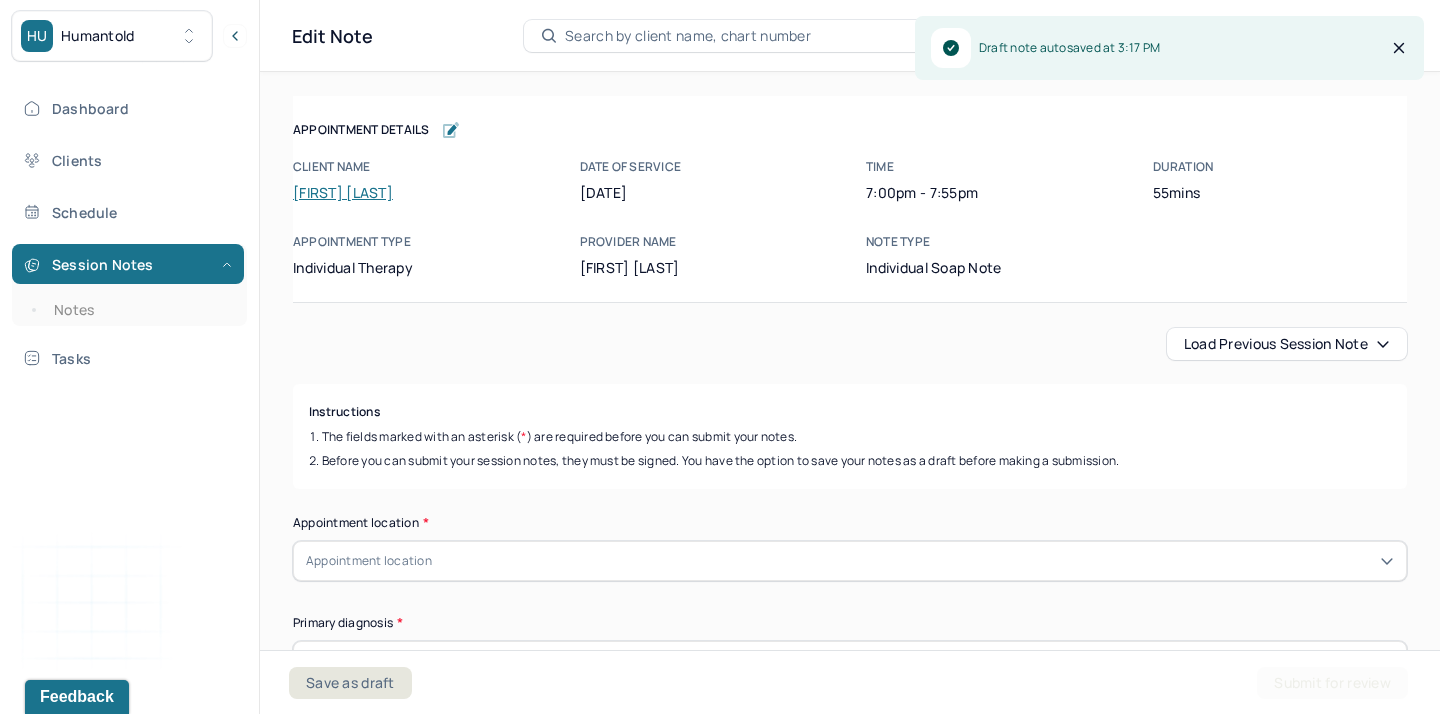 click on "Load previous session note" at bounding box center (1287, 344) 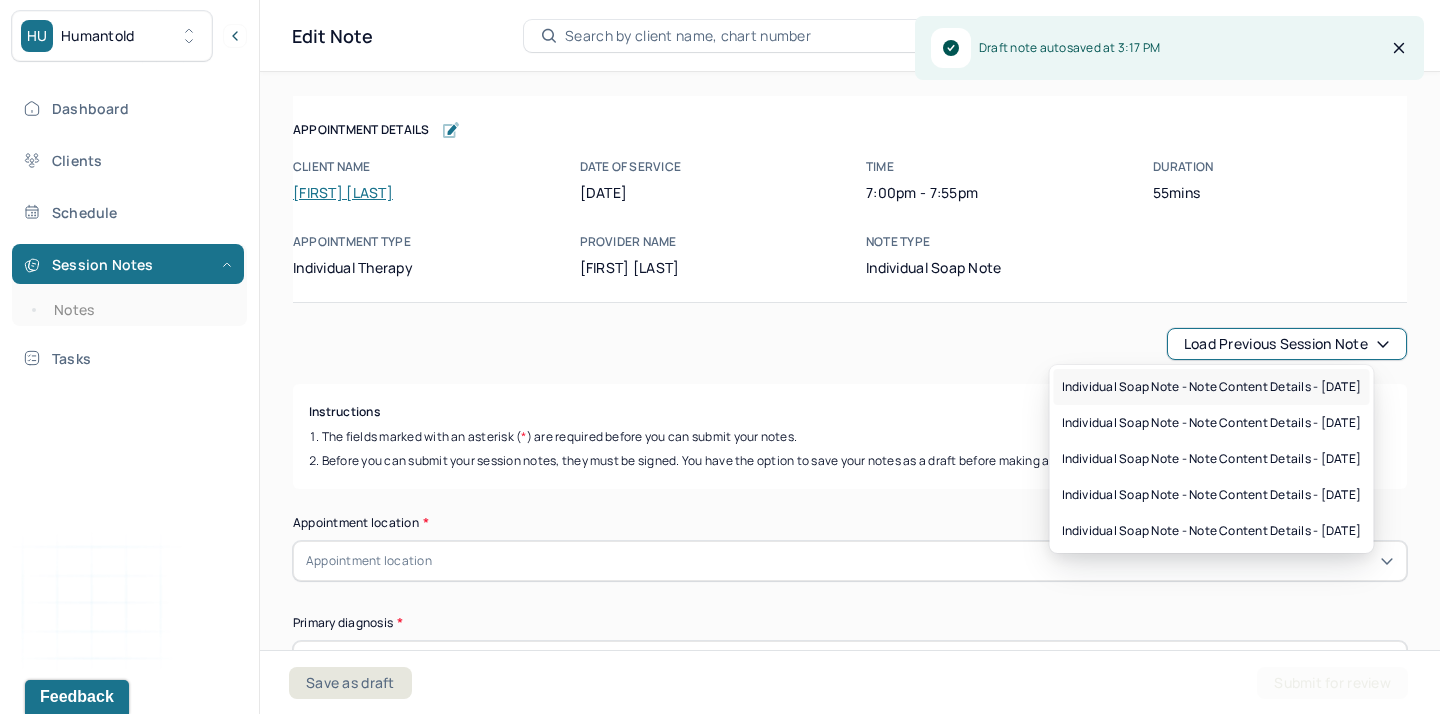 click on "Individual soap note   - Note content Details -   [DATE]" at bounding box center (1212, 387) 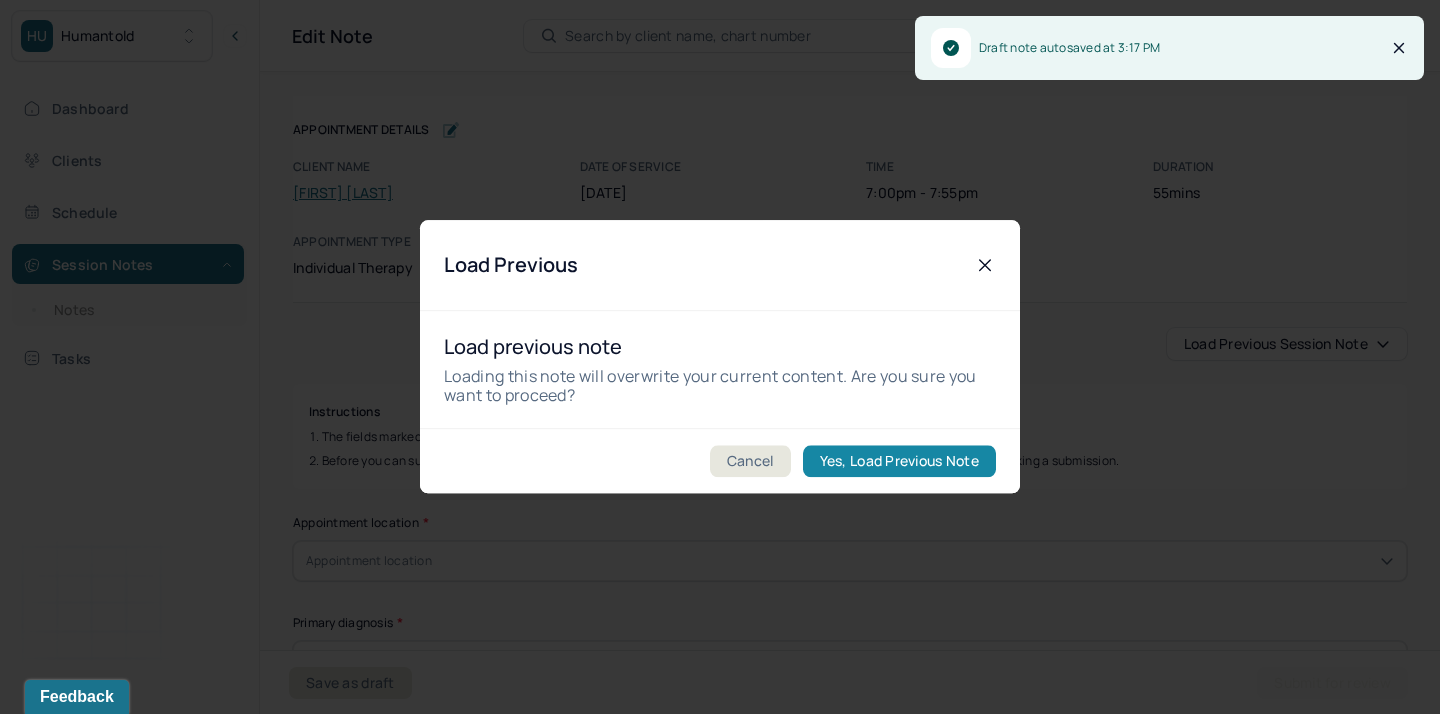 click on "Yes, Load Previous Note" at bounding box center [899, 462] 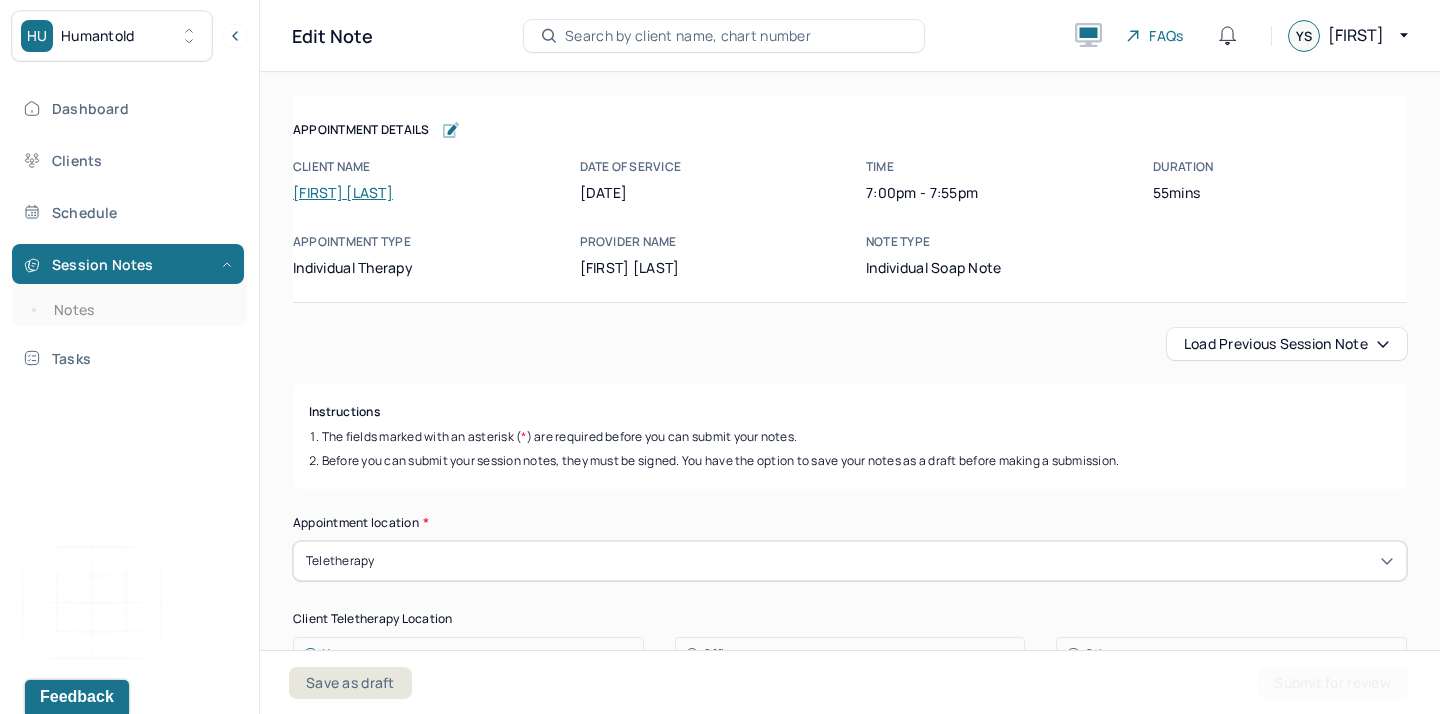 click on "Save as draft     Submit for review" at bounding box center (848, 682) 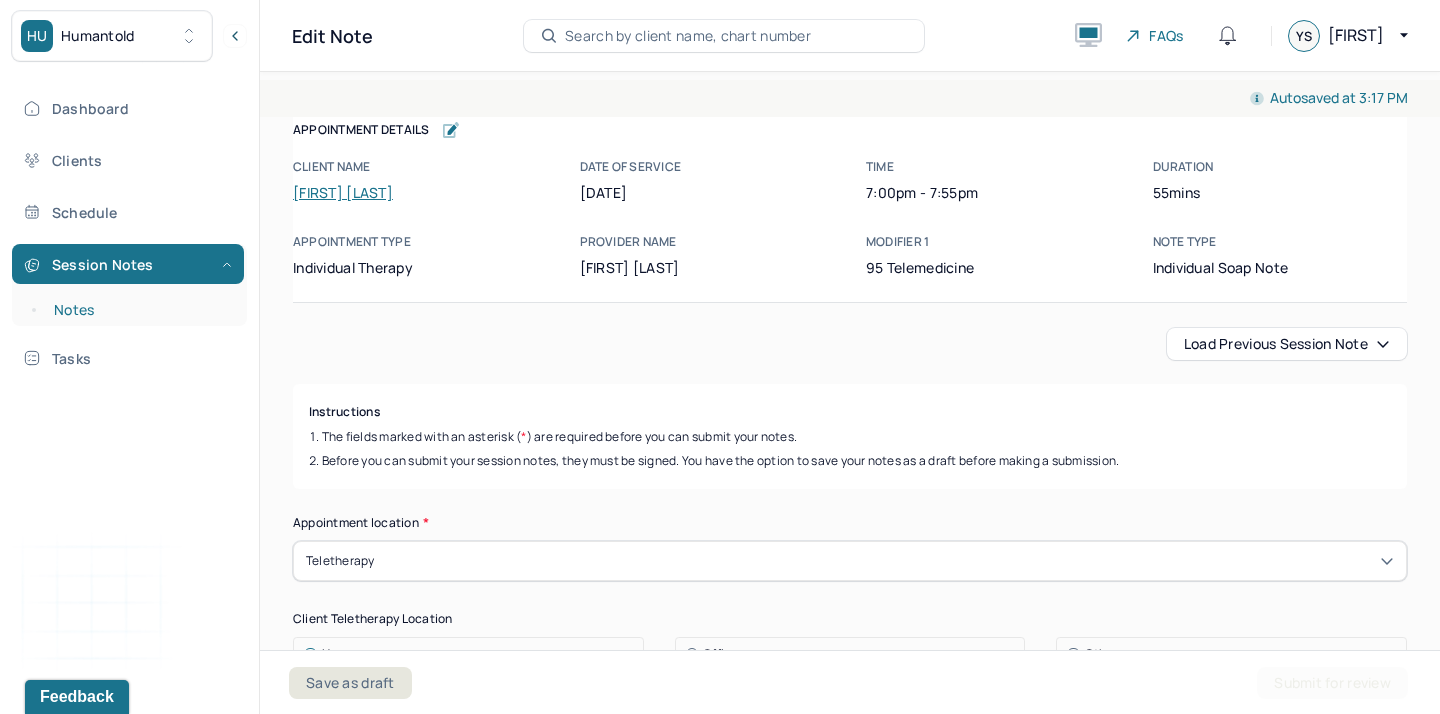 click on "Notes" at bounding box center [139, 310] 